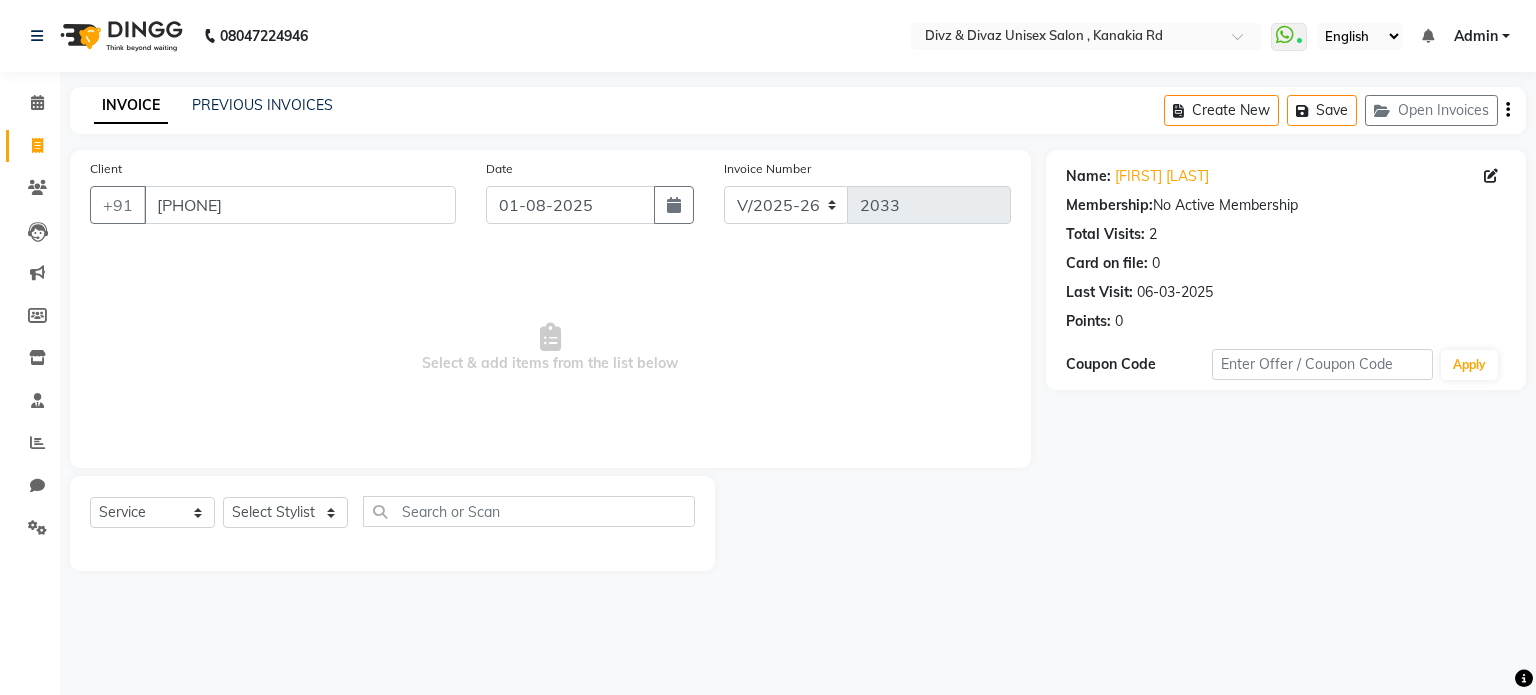 select on "7588" 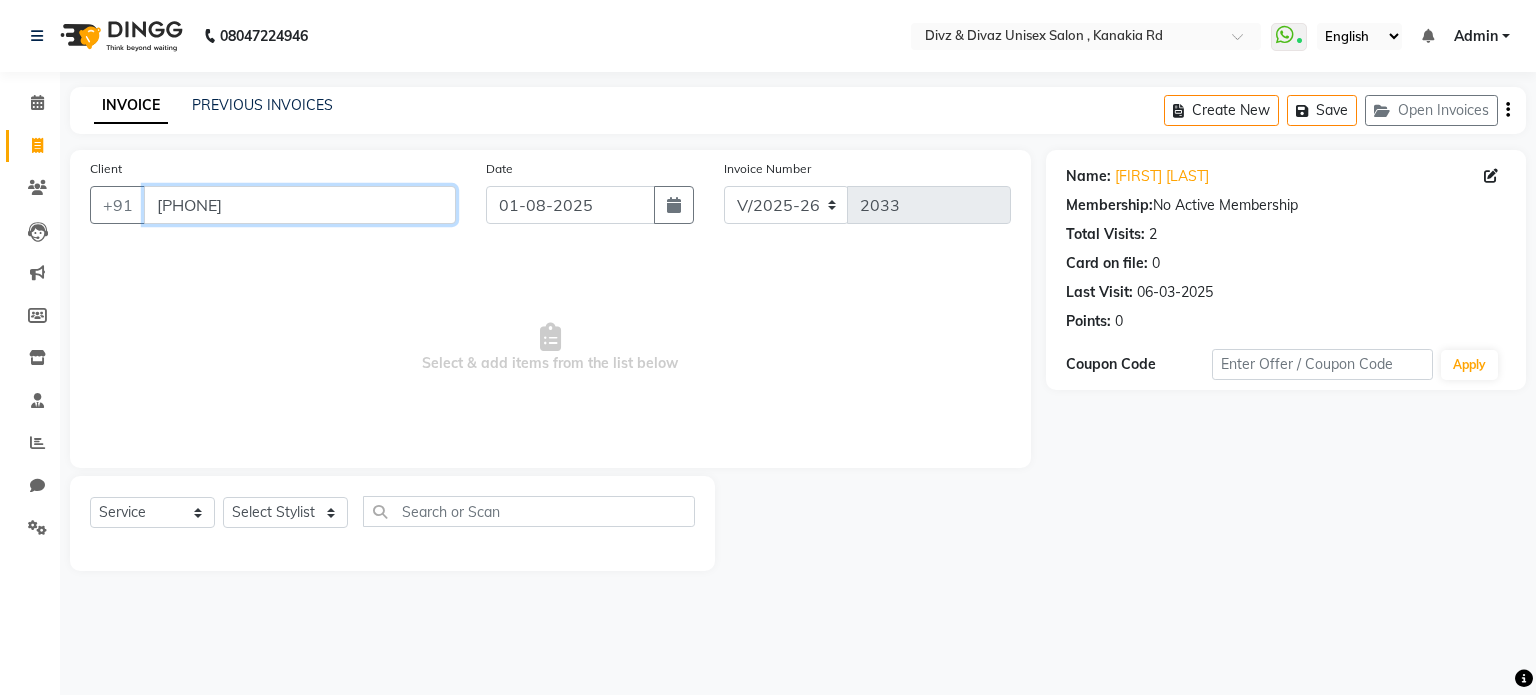 click on "[PHONE]" at bounding box center [300, 205] 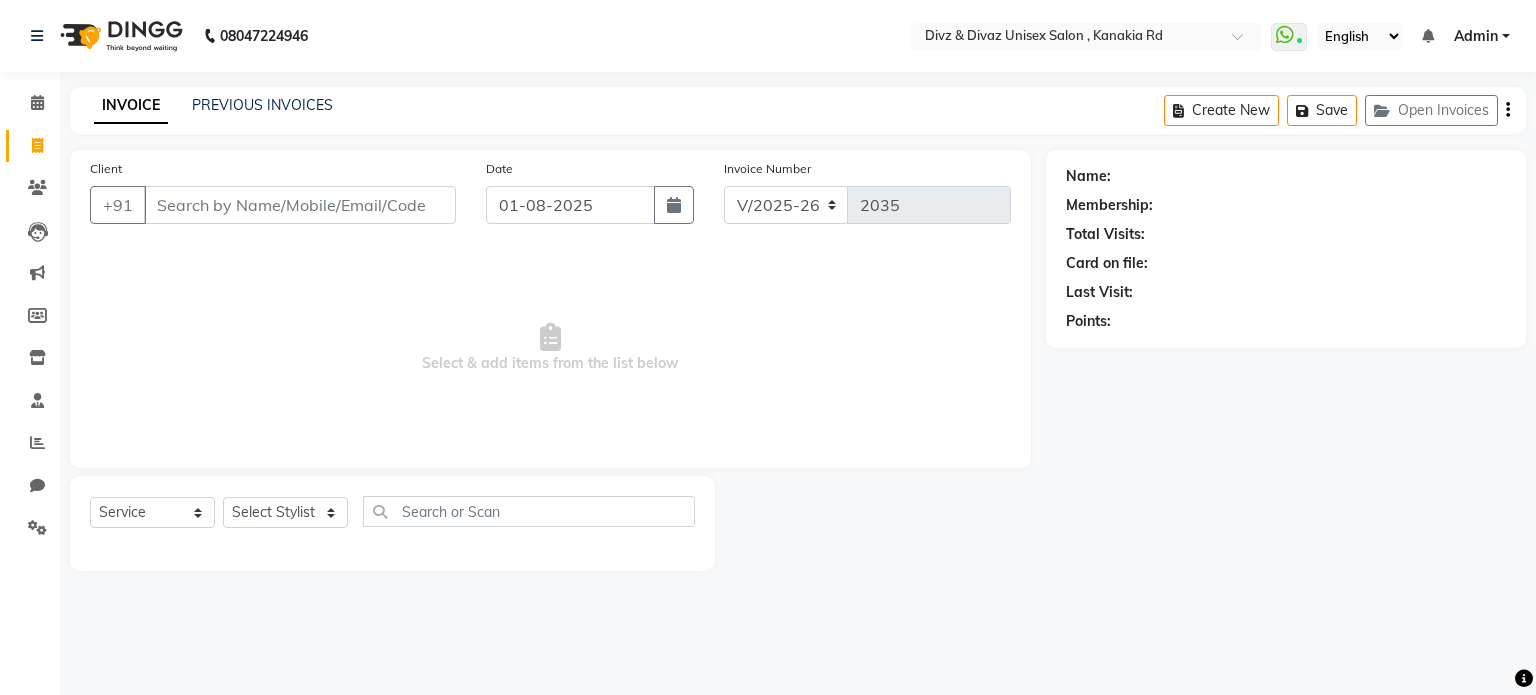 select on "7588" 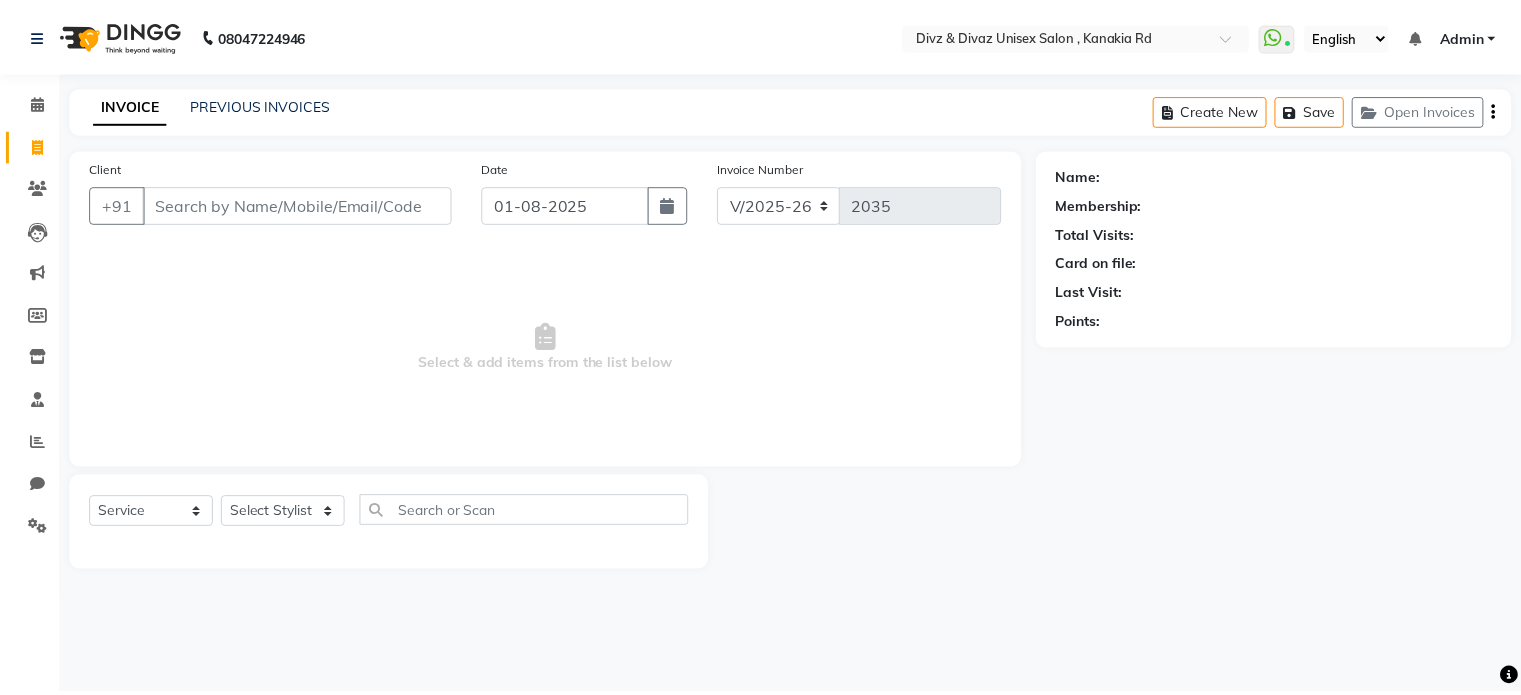 scroll, scrollTop: 0, scrollLeft: 0, axis: both 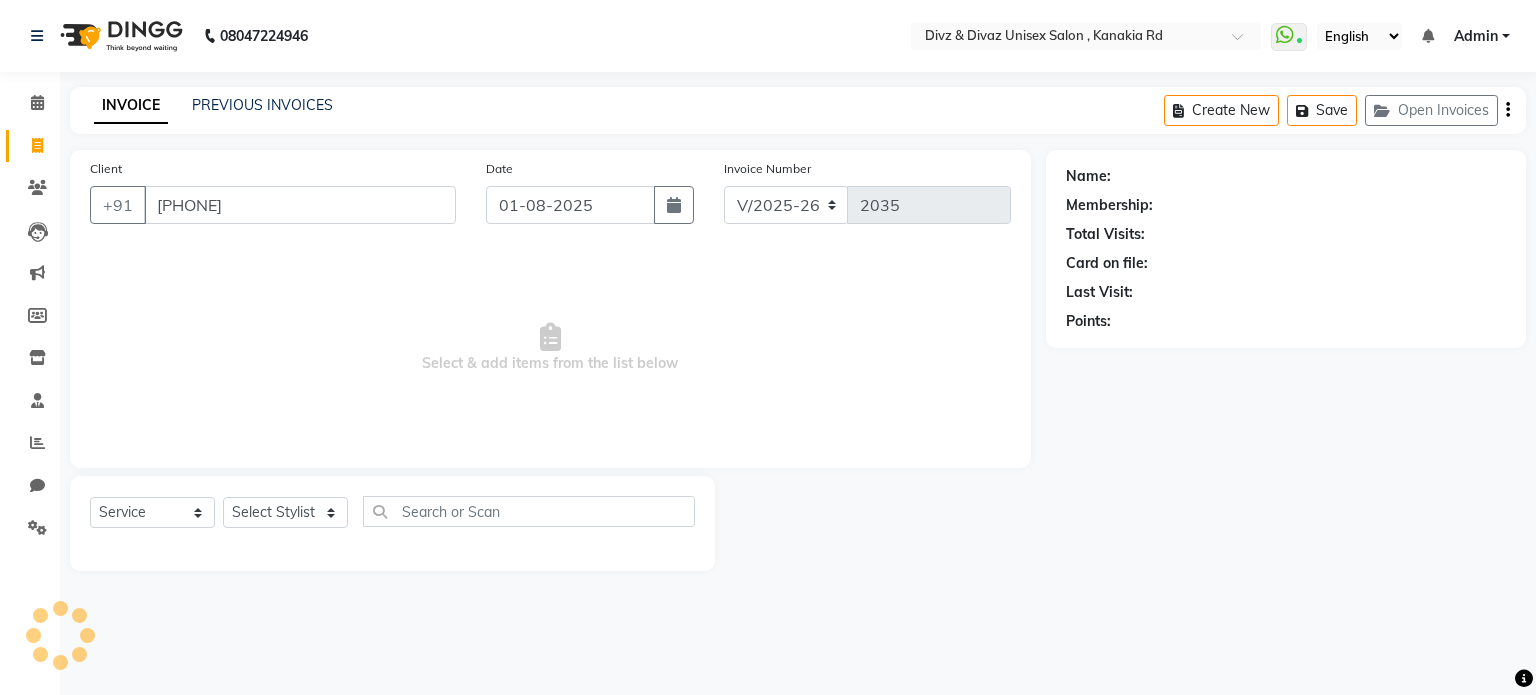 type on "[PHONE]" 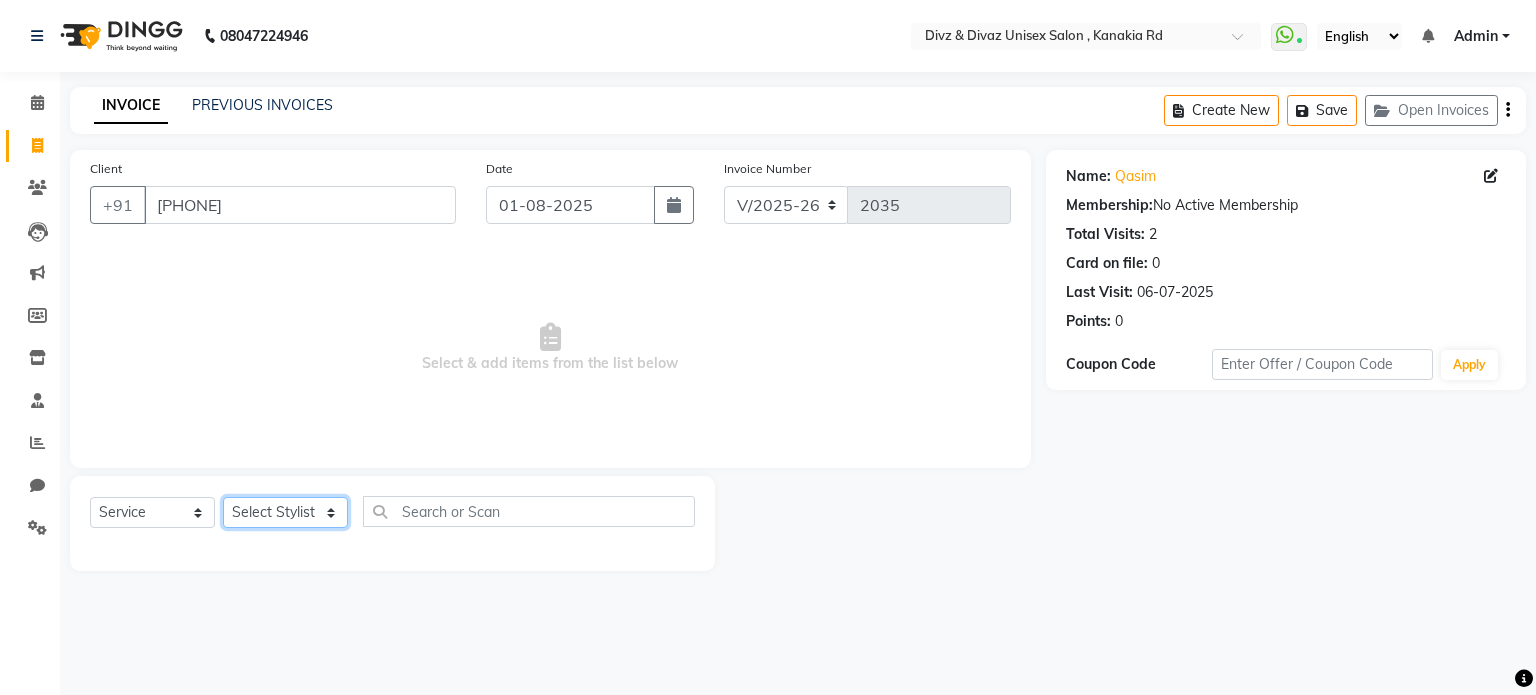 click on "Select Stylist Divyanshu Kailash  Nisha Prem ravina shabeer" 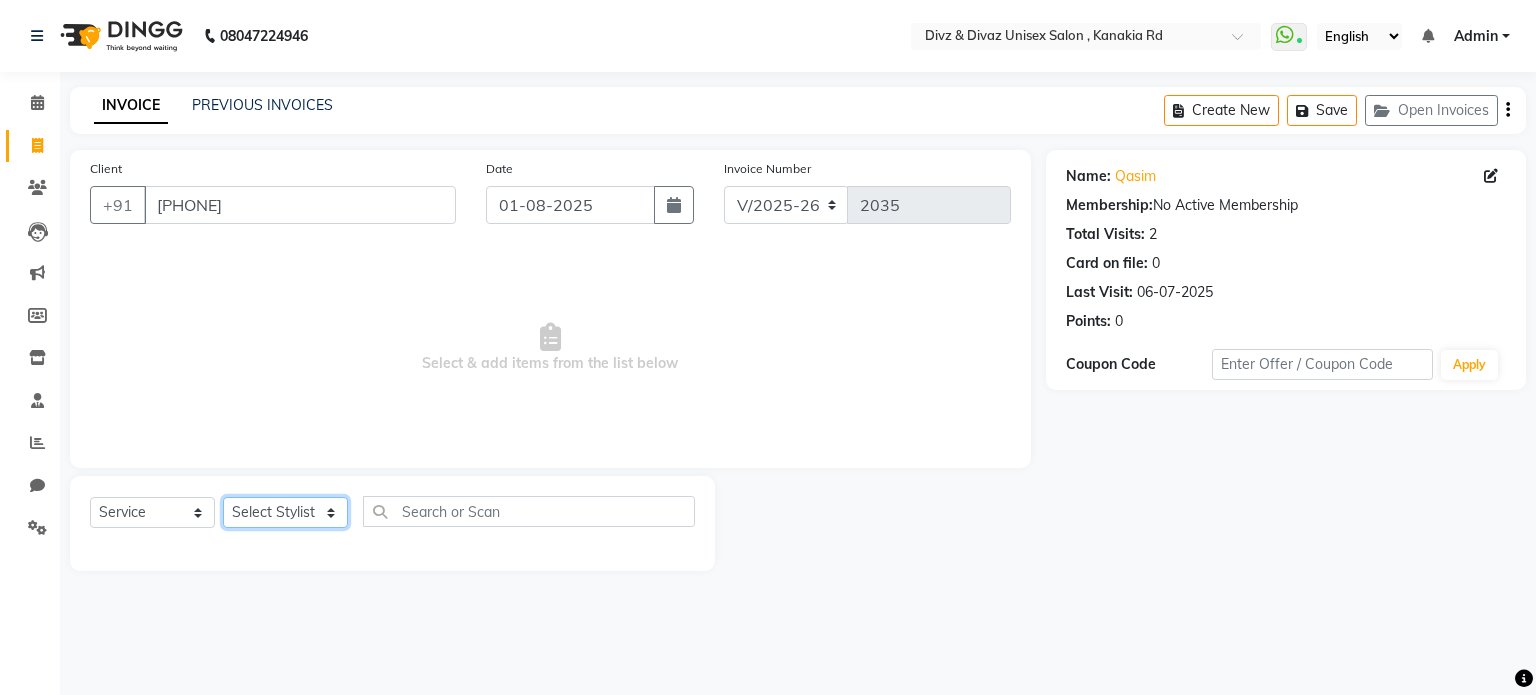 select on "67339" 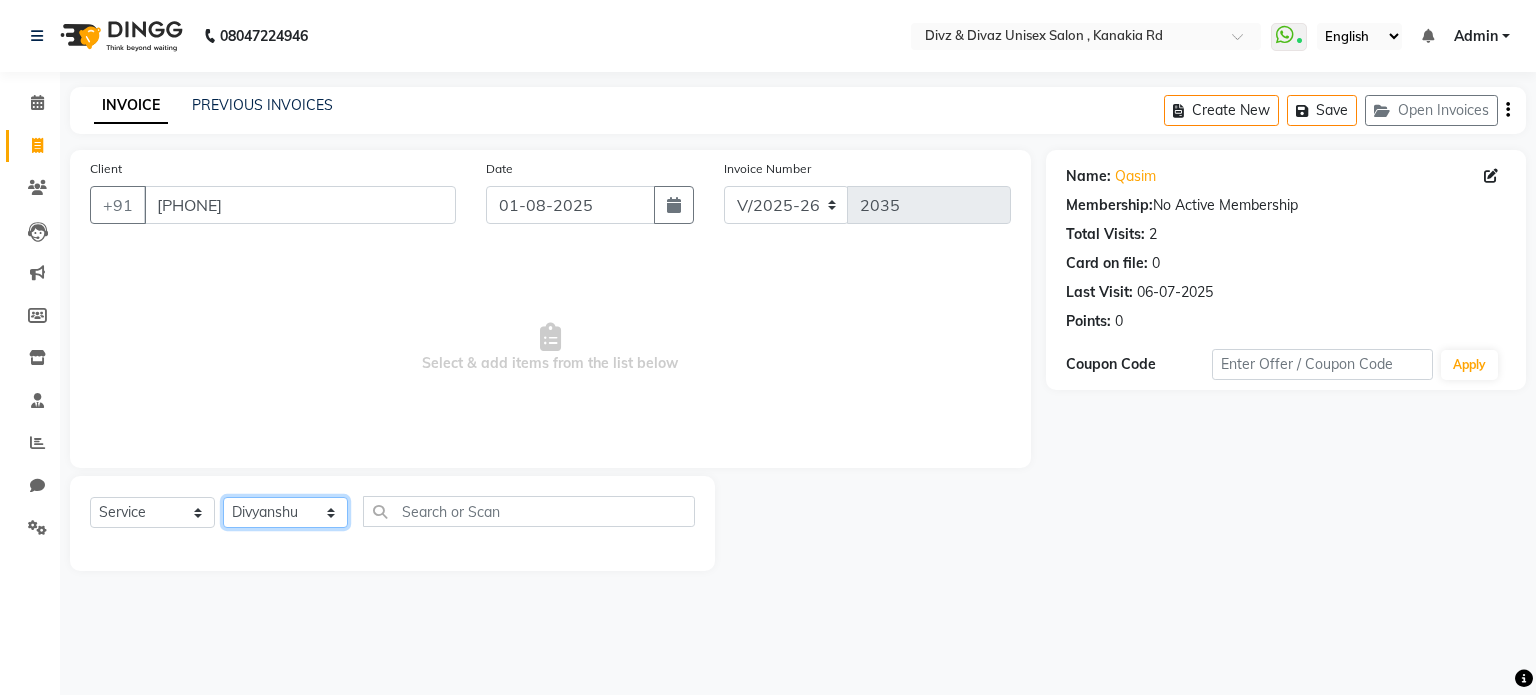 click on "Select Stylist Divyanshu Kailash  Nisha Prem ravina shabeer" 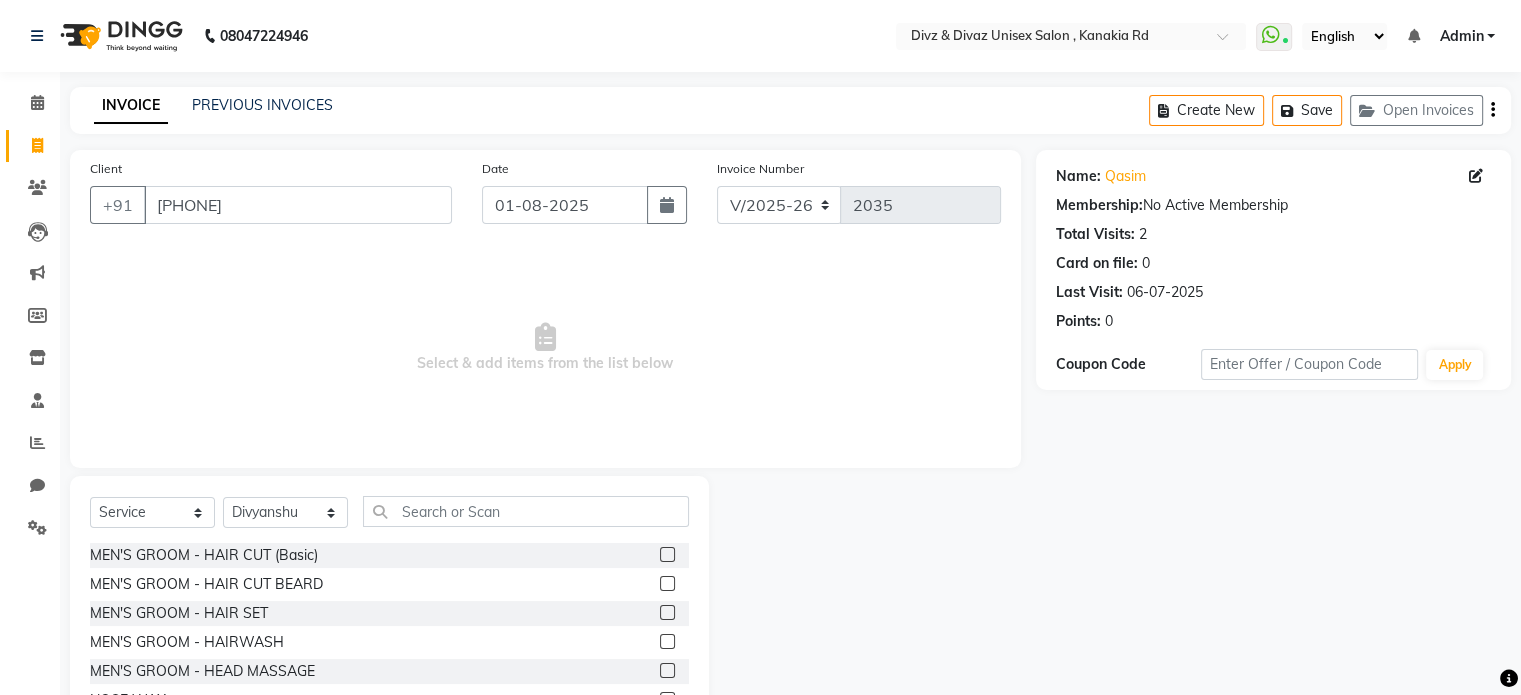 click 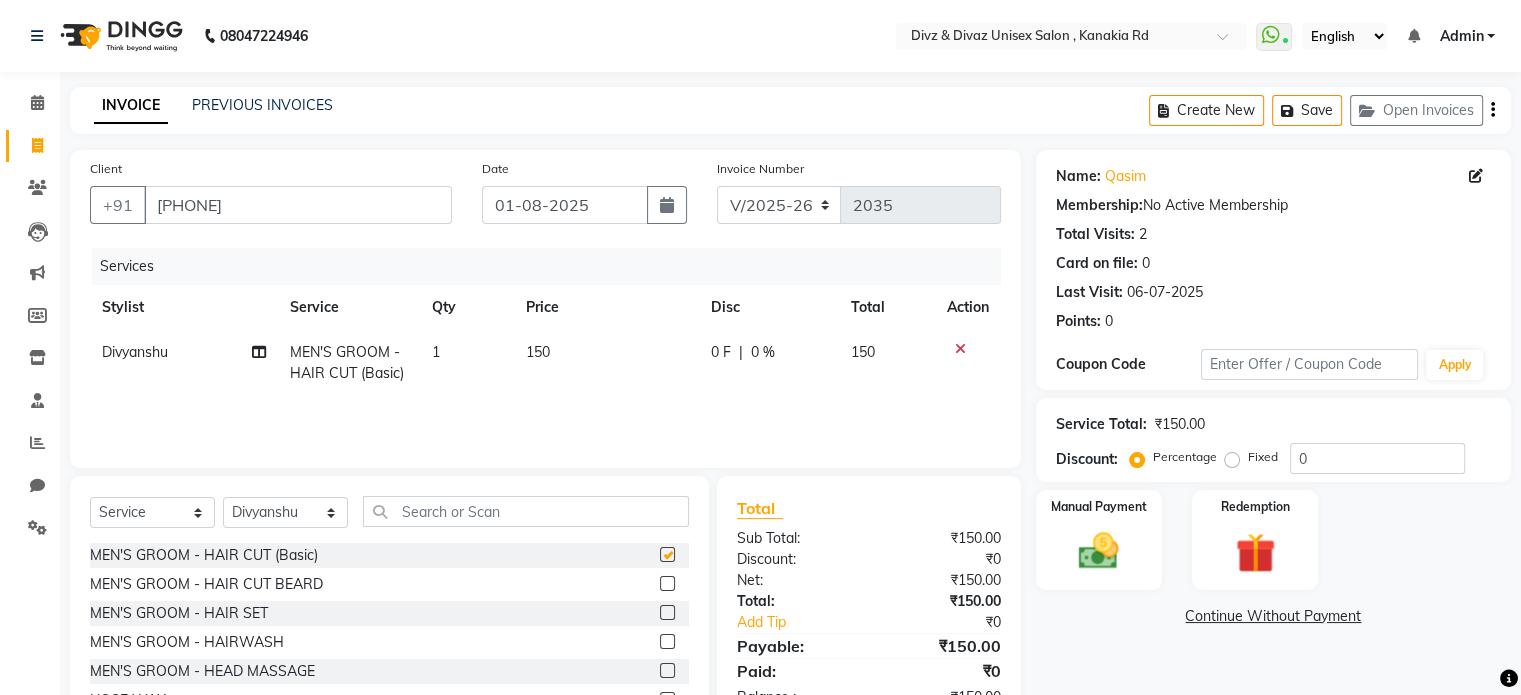 checkbox on "false" 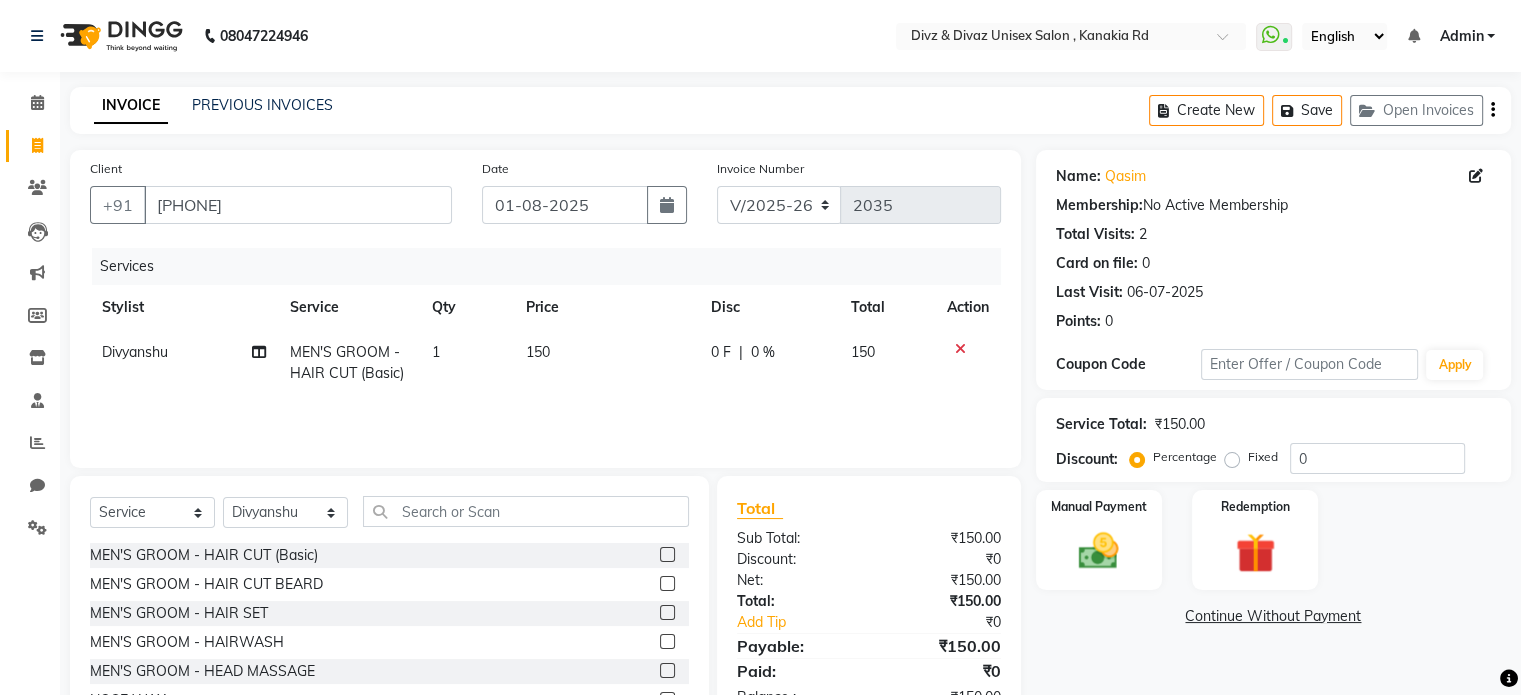 click on "150" 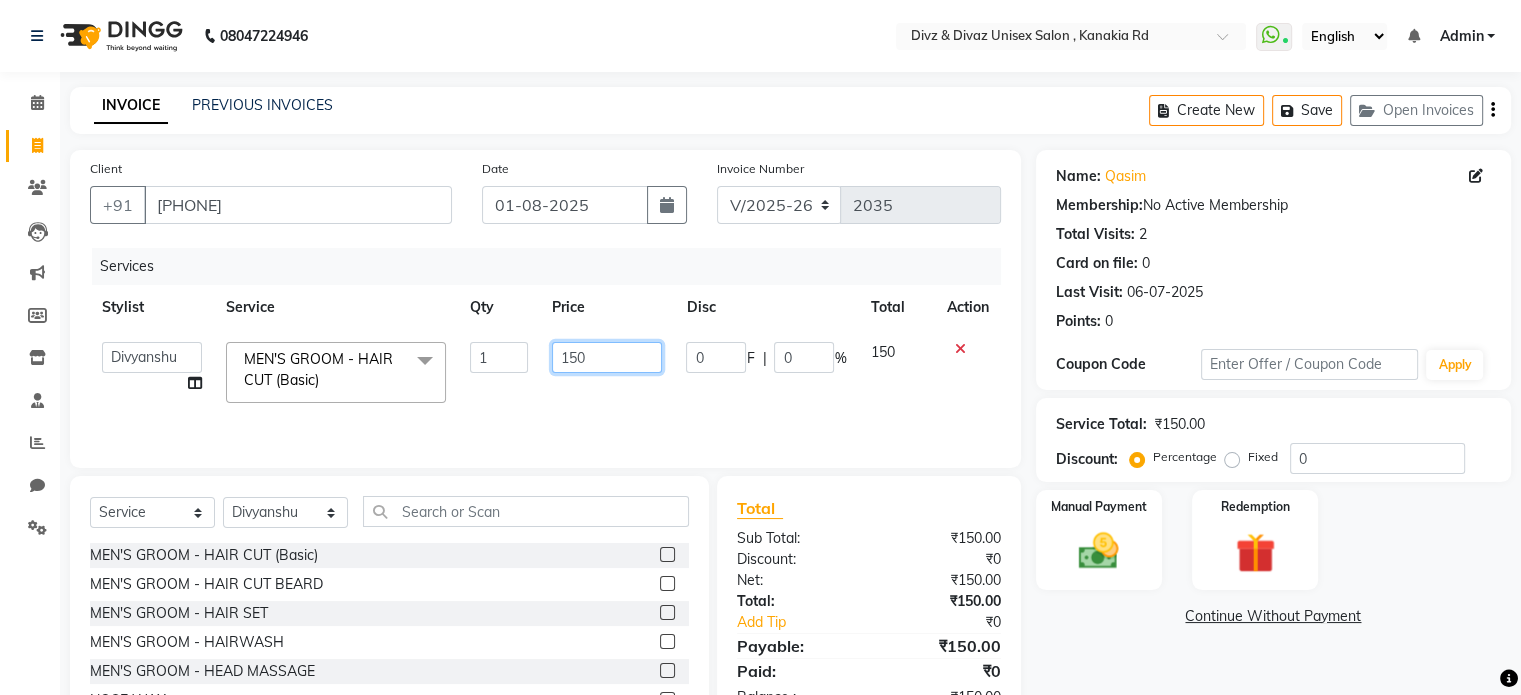 click on "150" 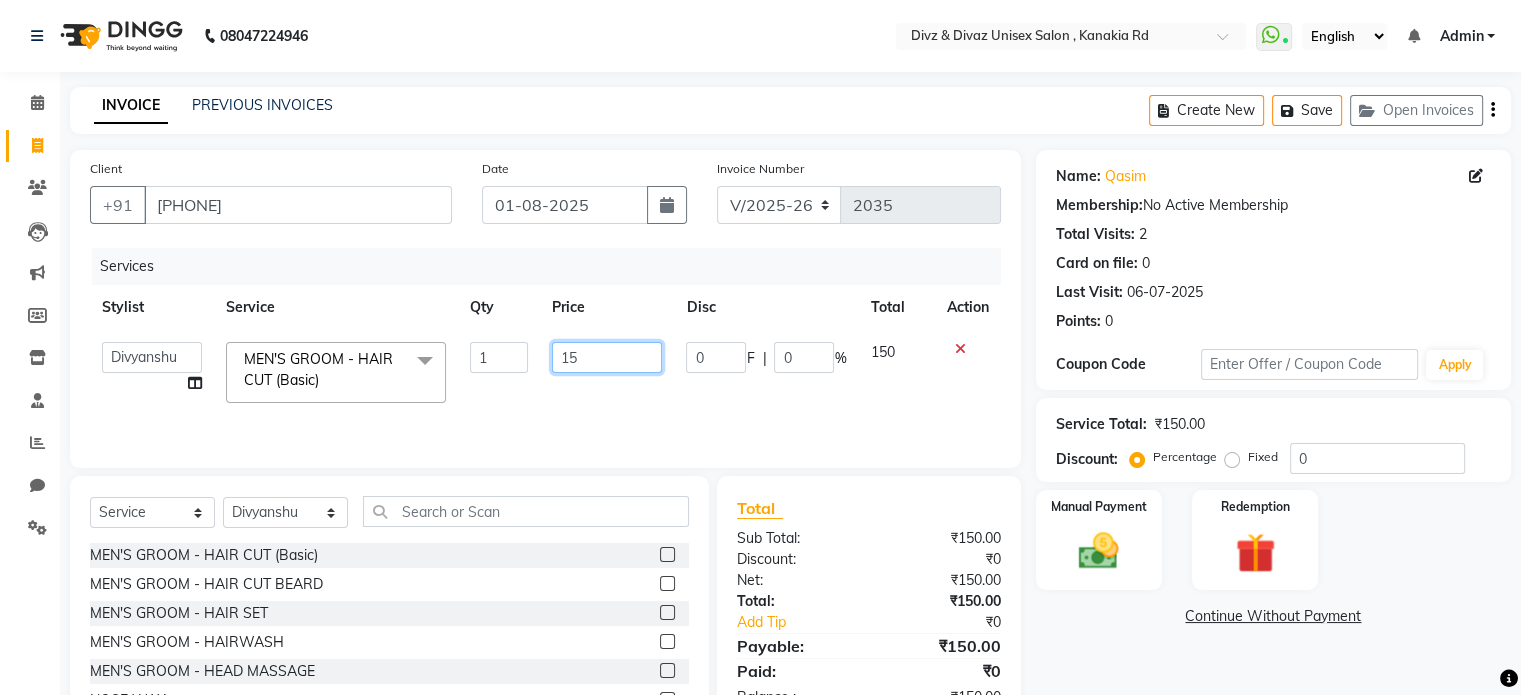 type on "1" 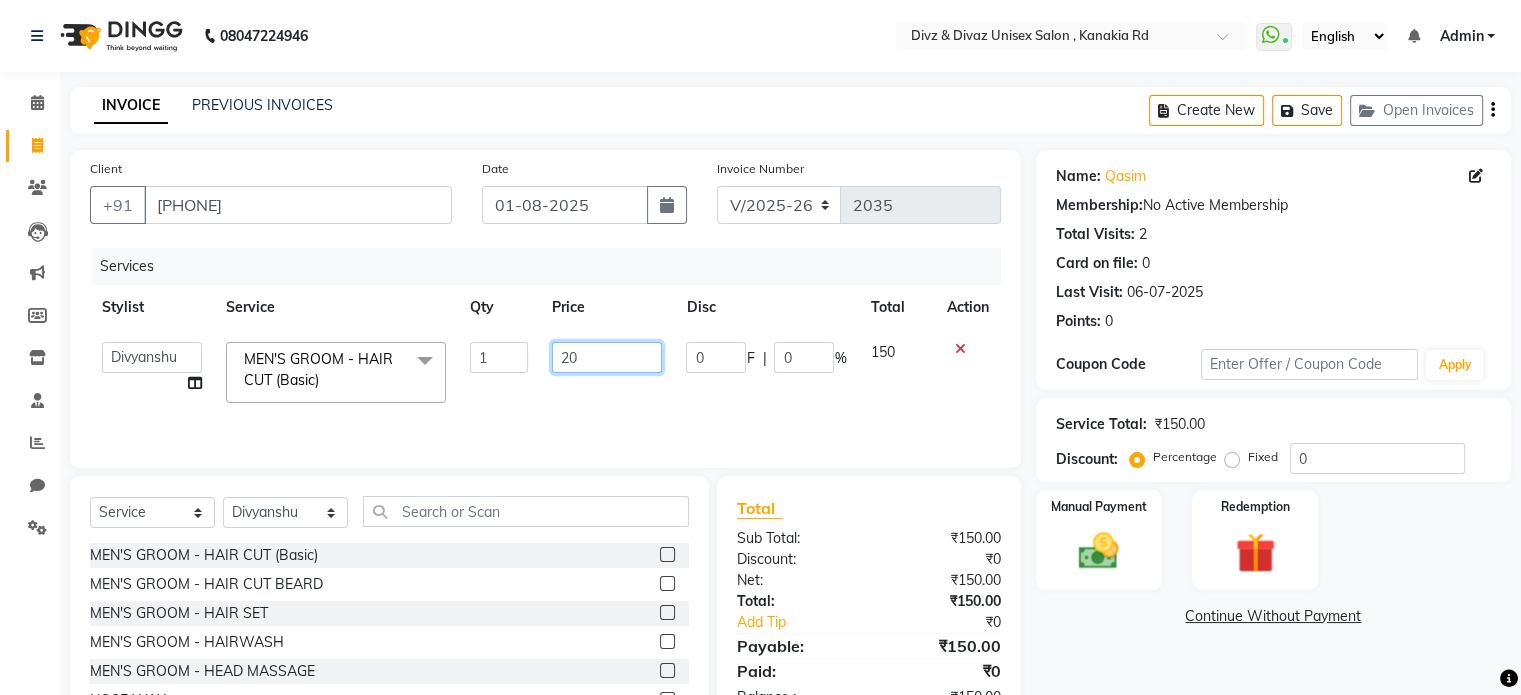 type on "200" 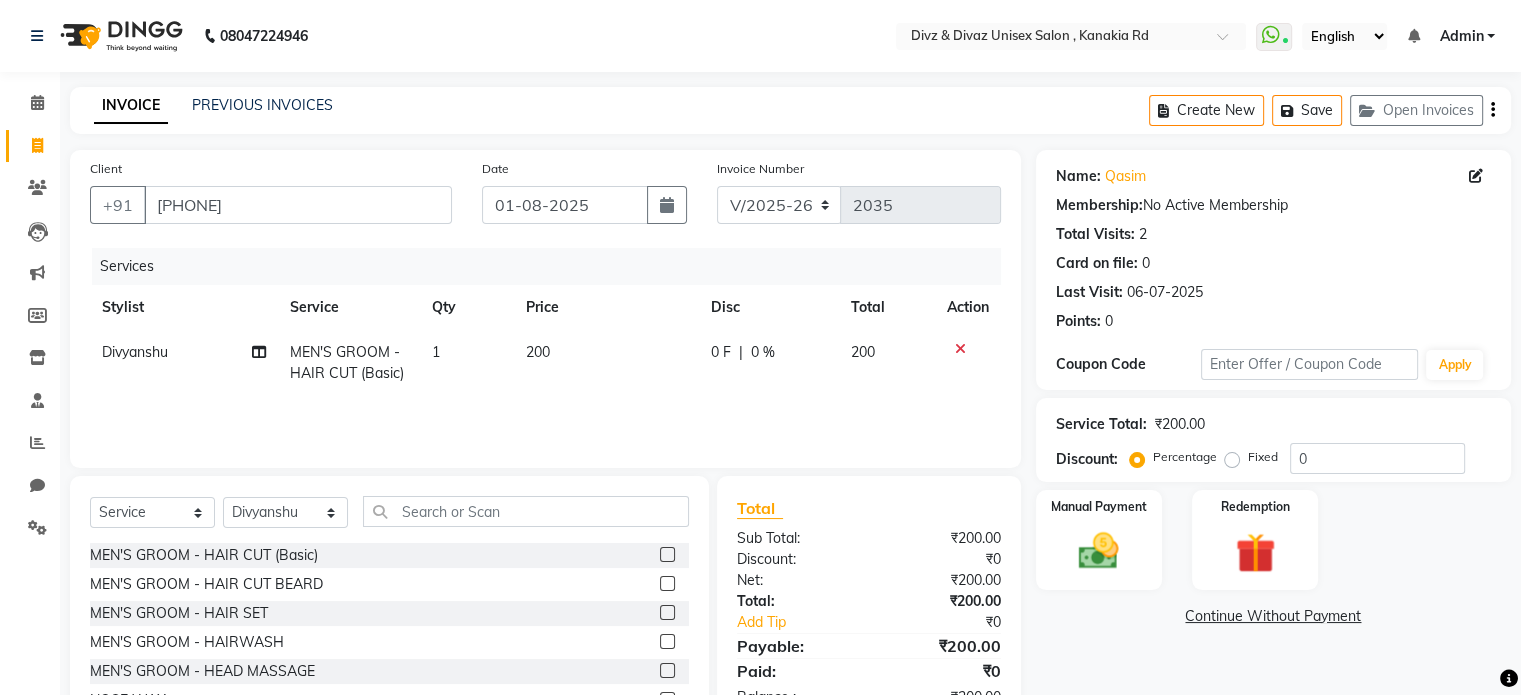 click on "Services Stylist Service Qty Price Disc Total Action Divyanshu MEN'S GROOM - HAIR CUT (Basic) 1 200 0 F | 0 % 200" 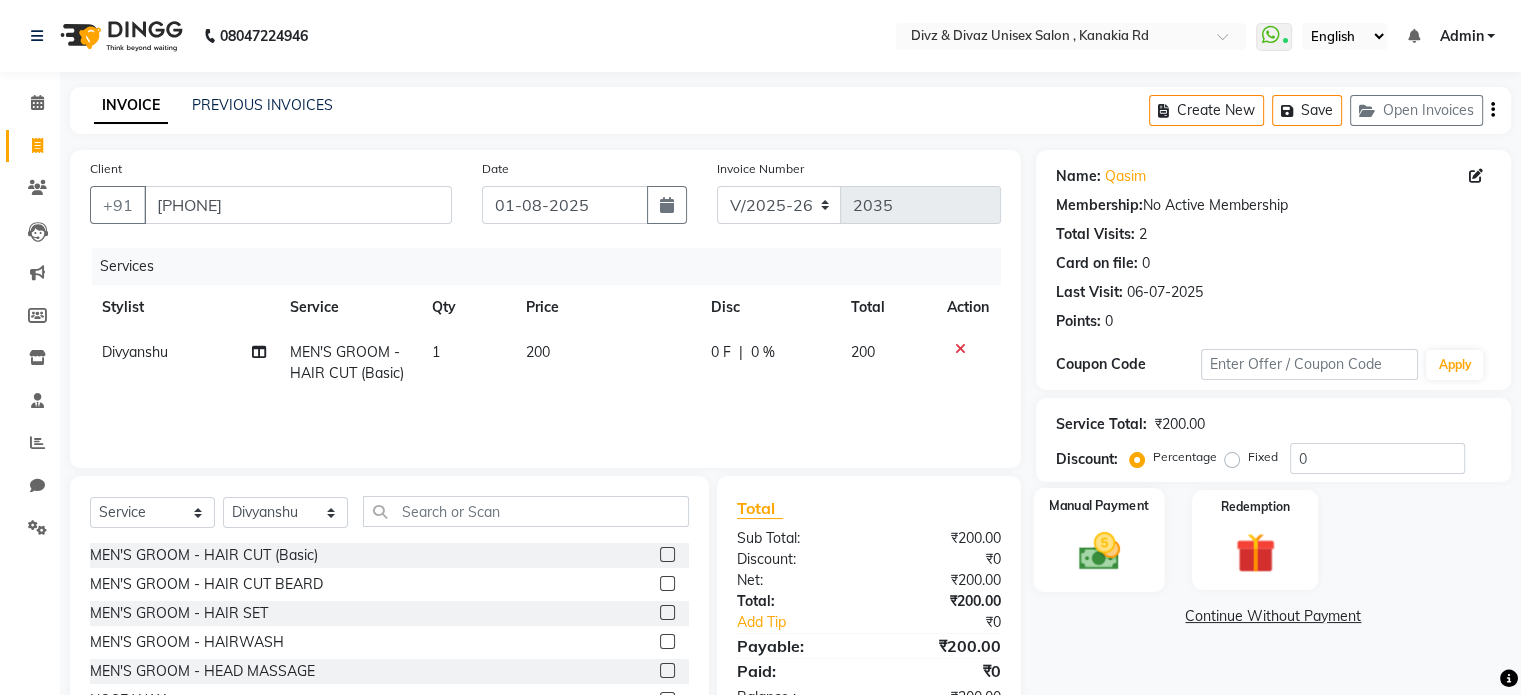 click 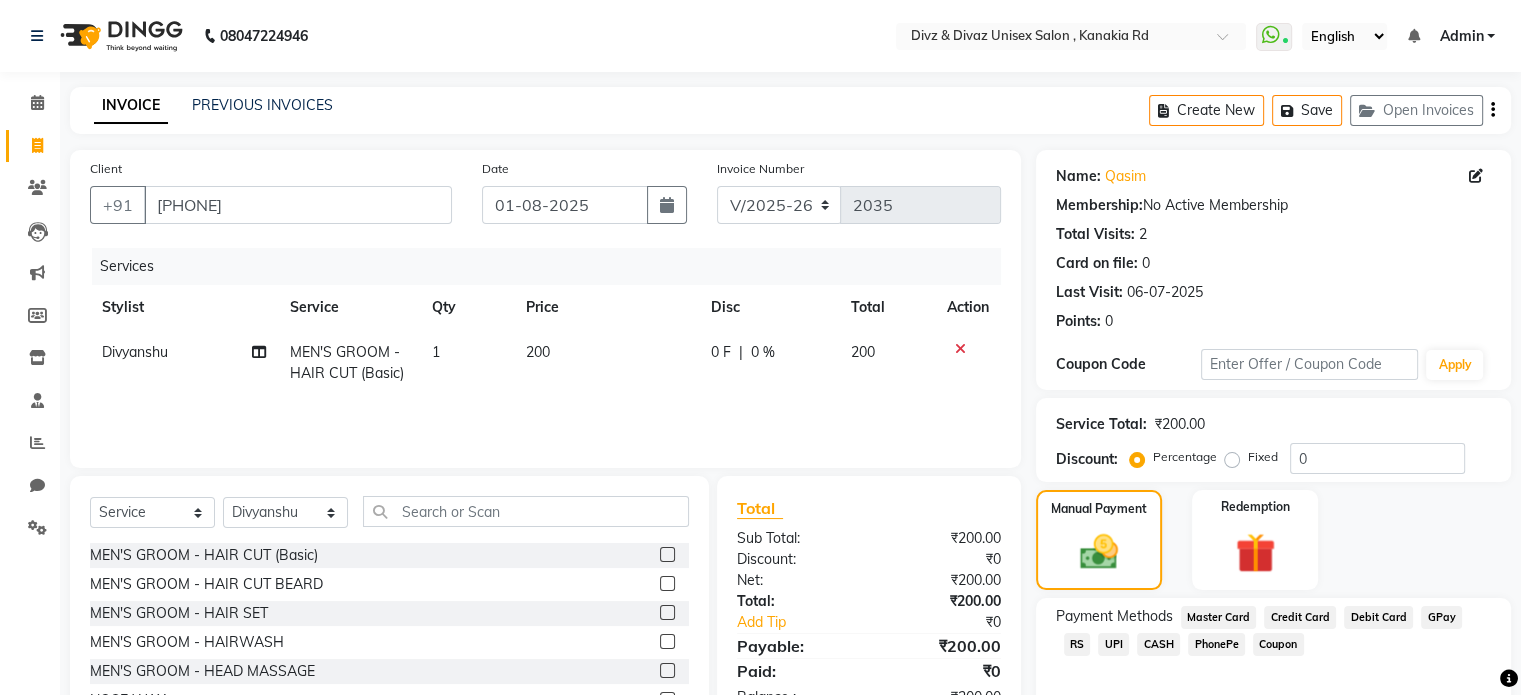 click on "CASH" 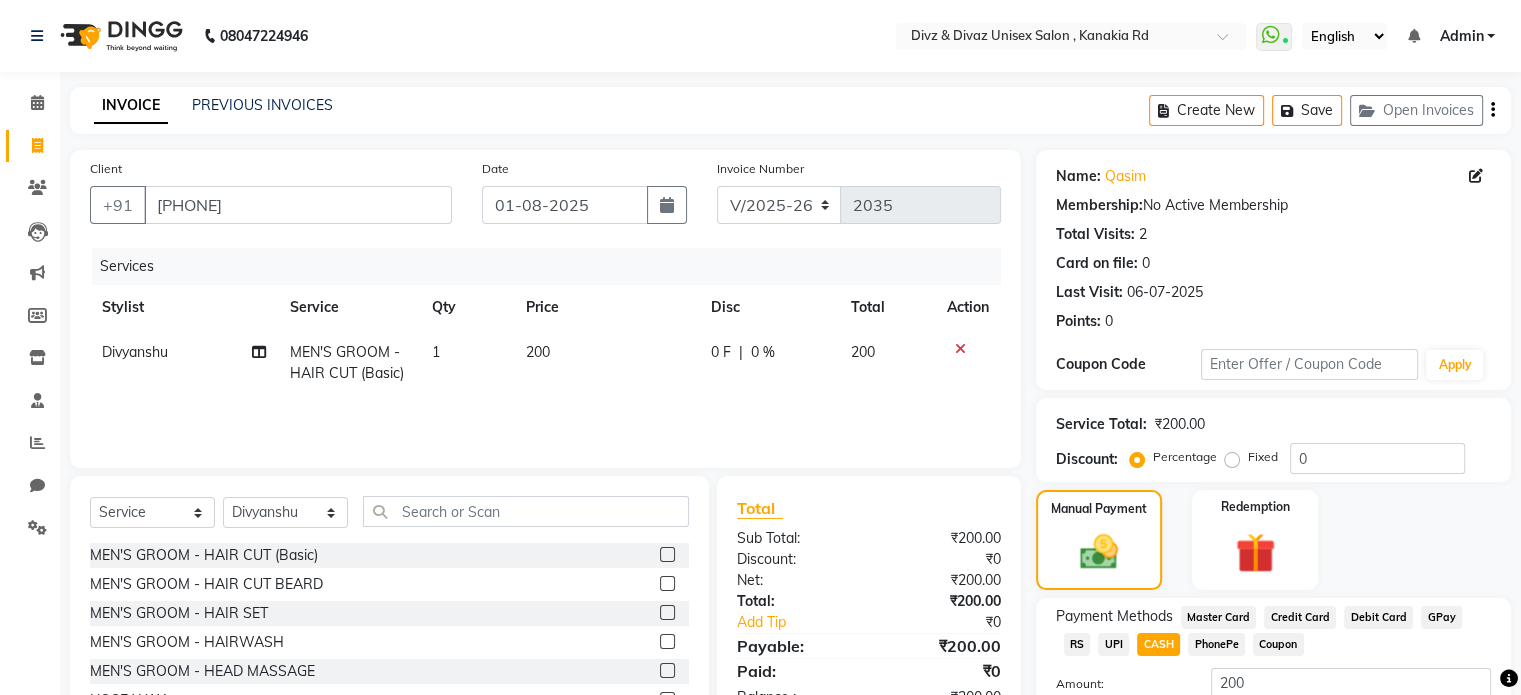 scroll, scrollTop: 152, scrollLeft: 0, axis: vertical 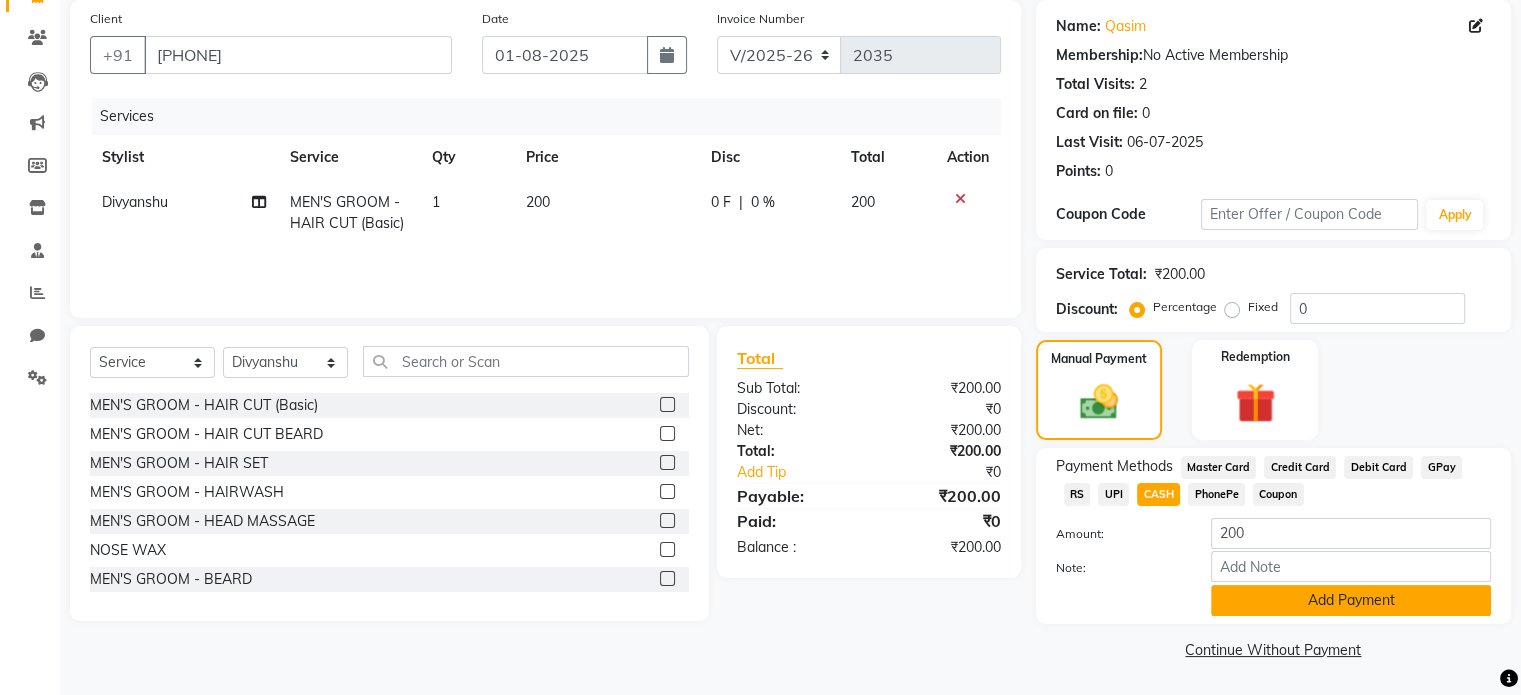 click on "Add Payment" 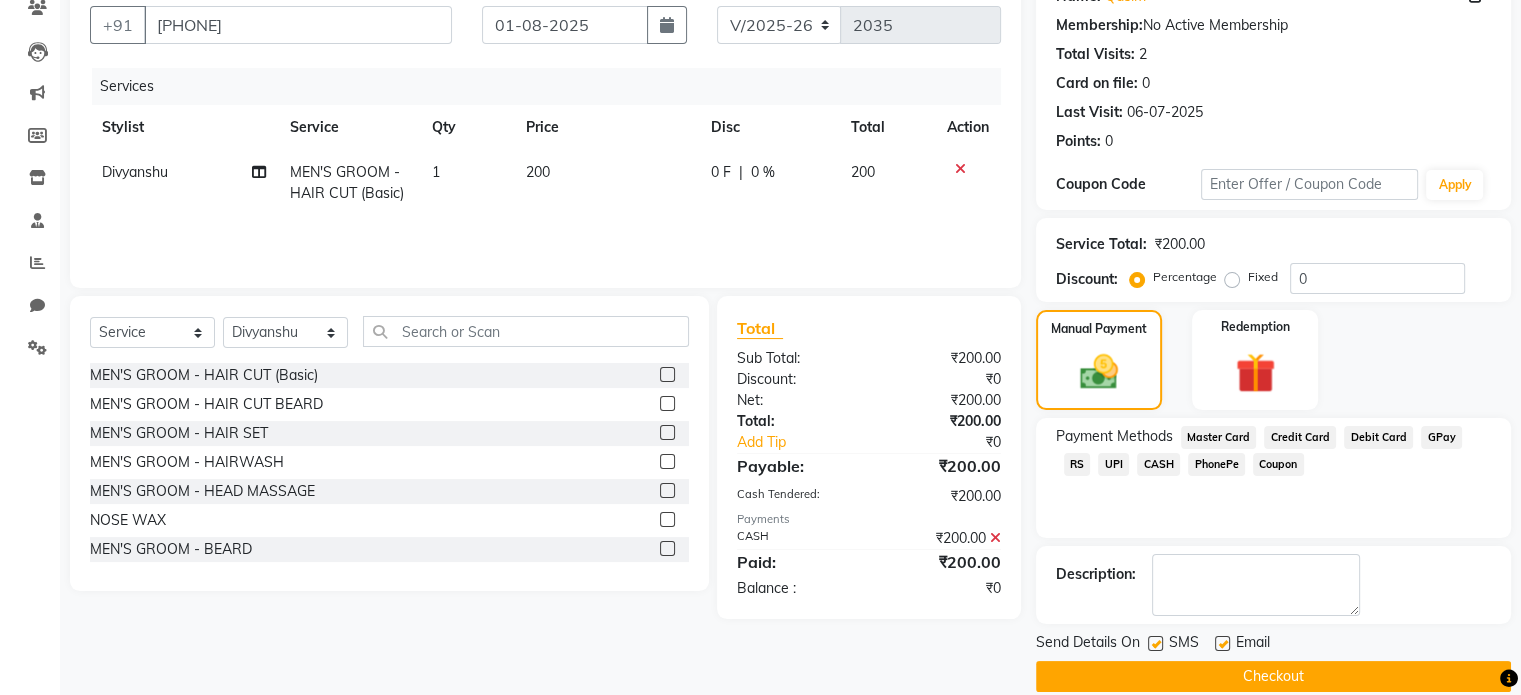 scroll, scrollTop: 205, scrollLeft: 0, axis: vertical 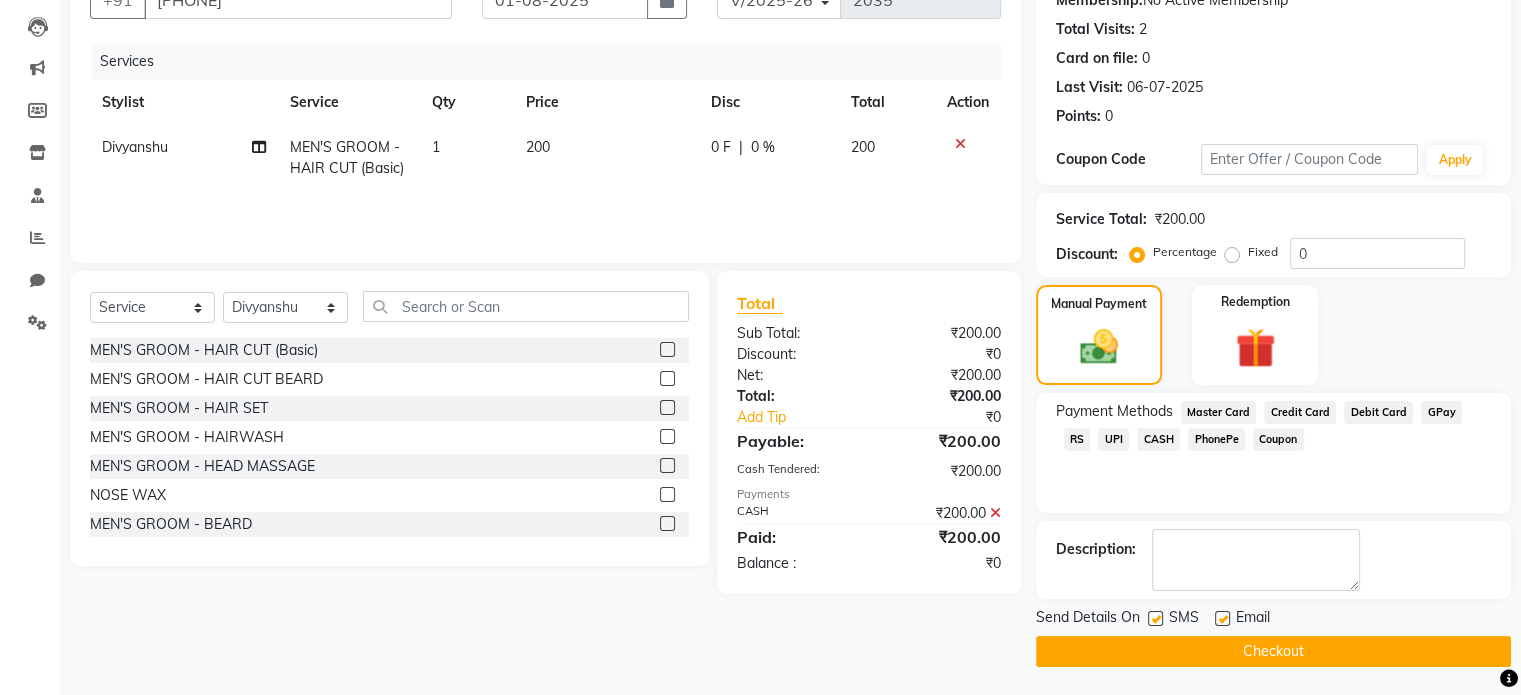 click on "Checkout" 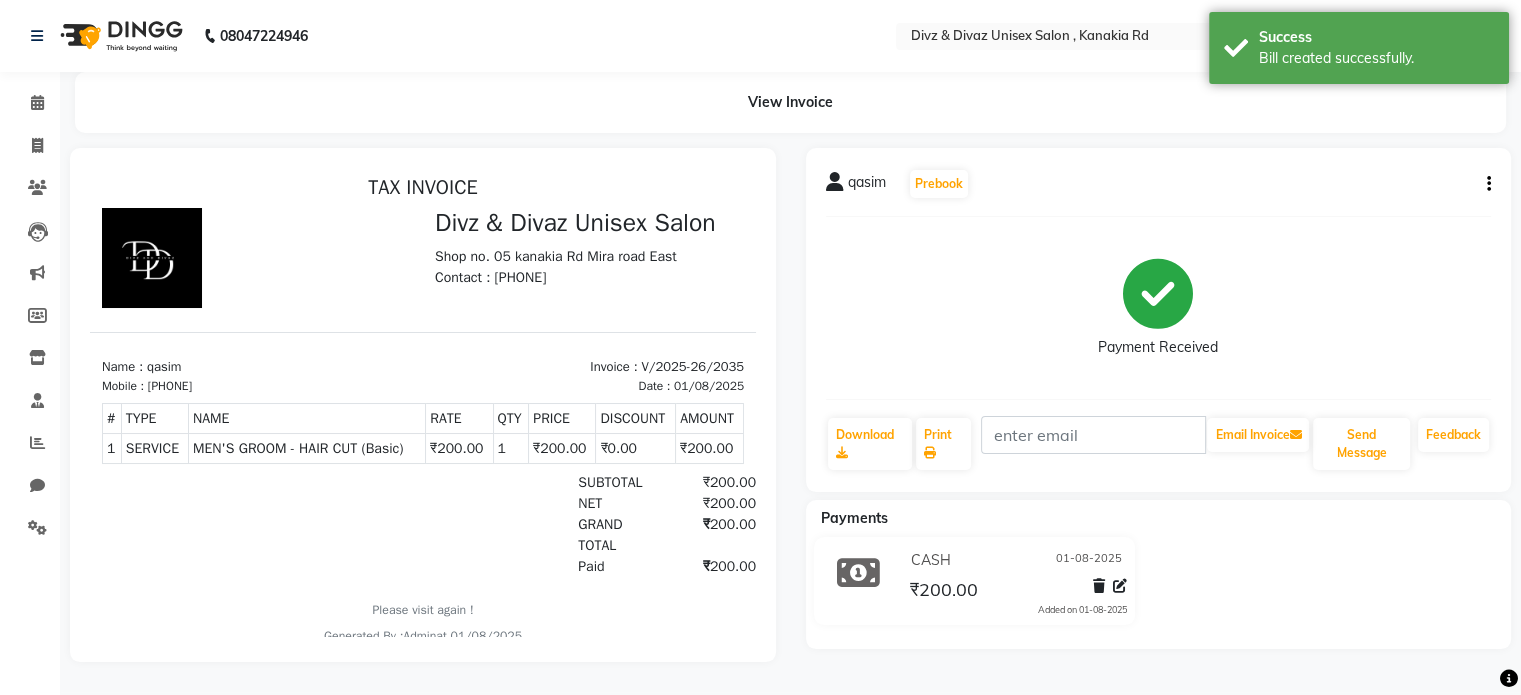 scroll, scrollTop: 0, scrollLeft: 0, axis: both 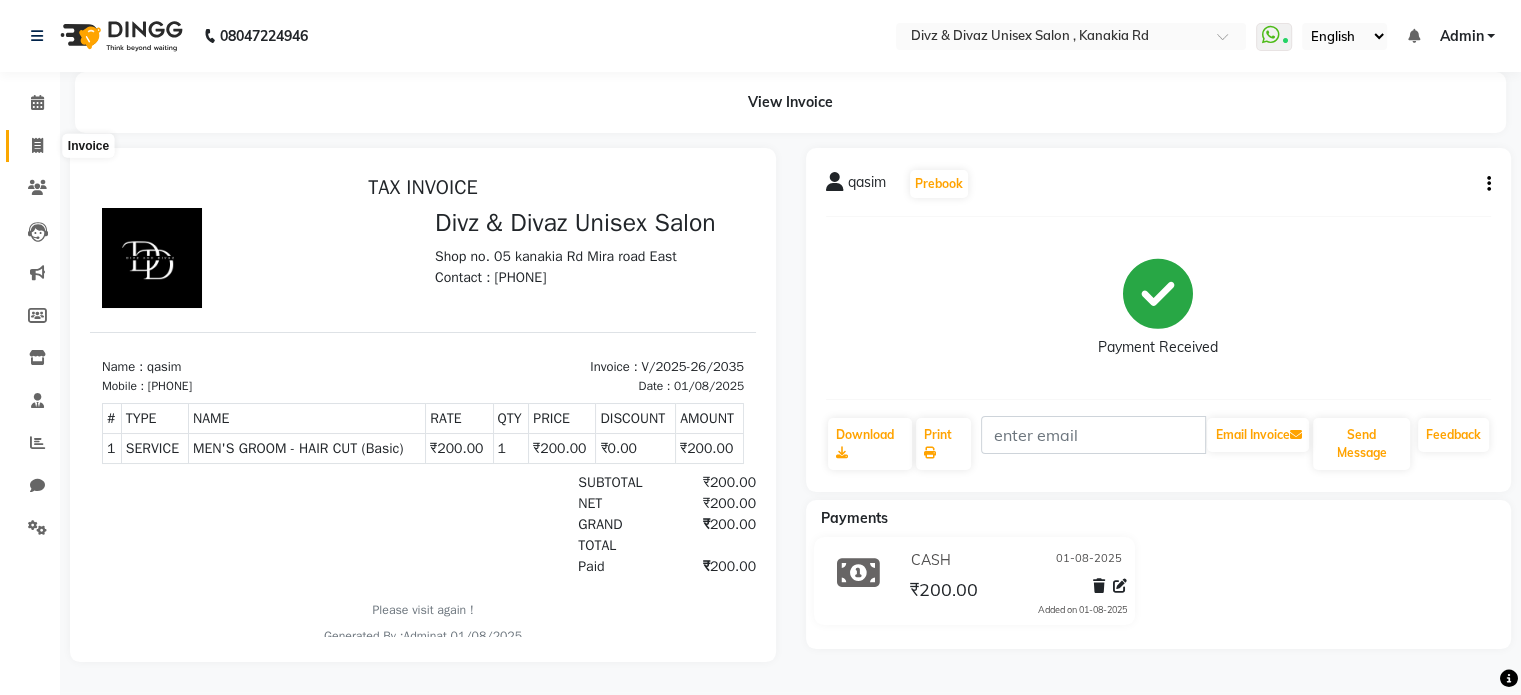 click 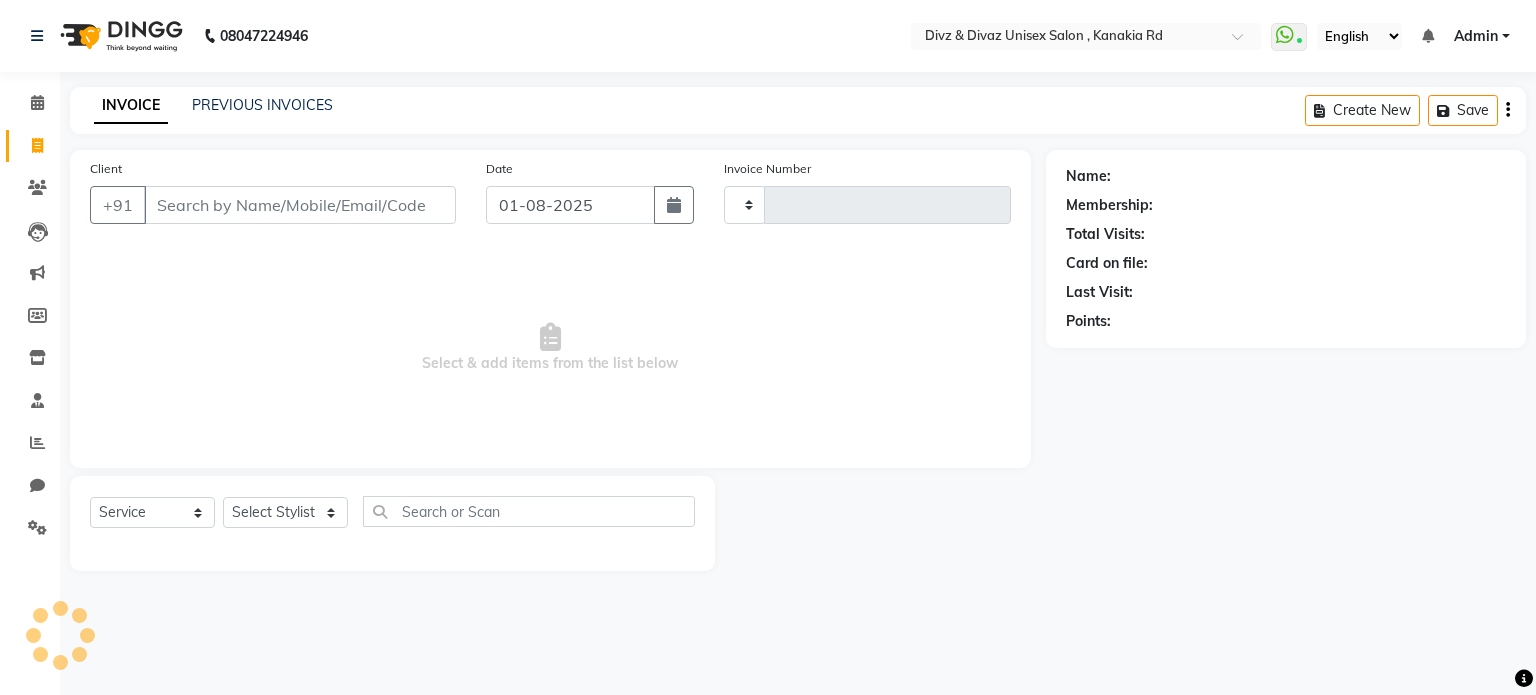 type on "2036" 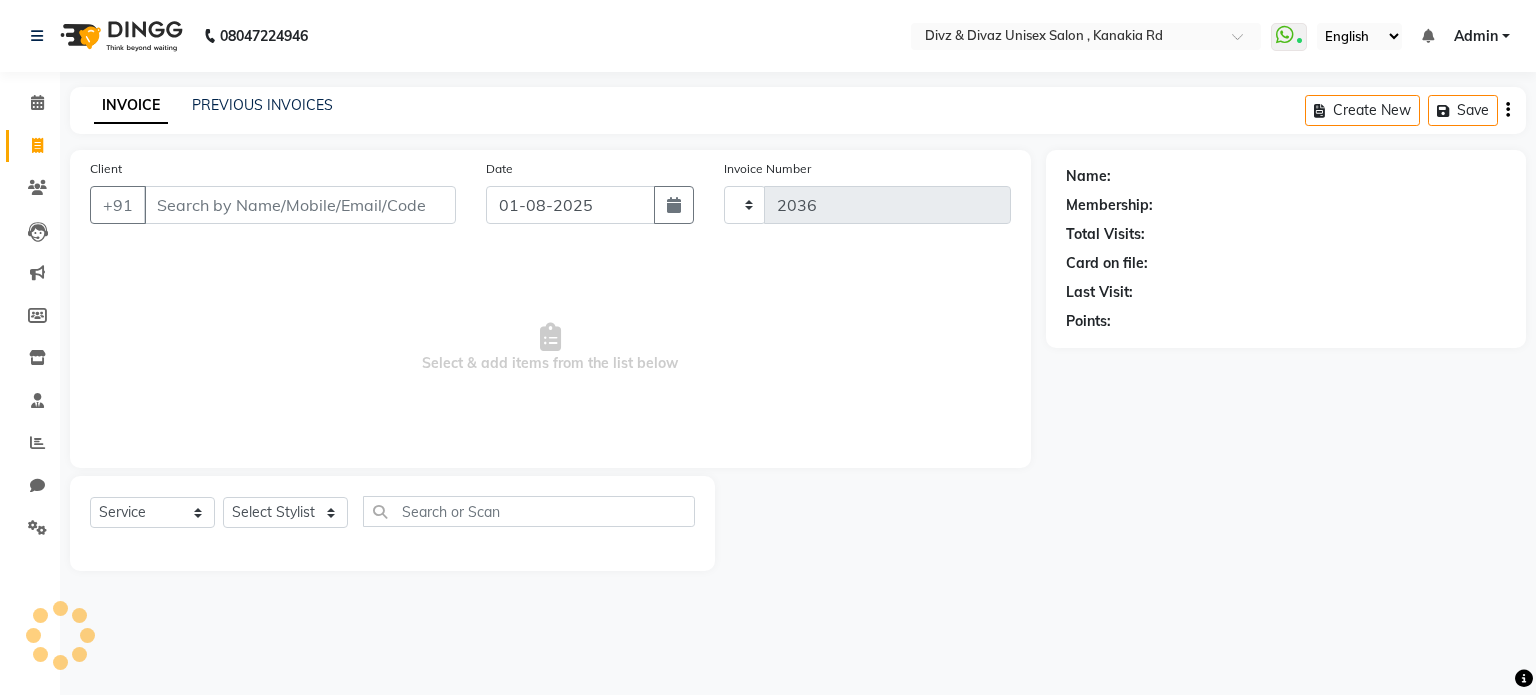 select on "7588" 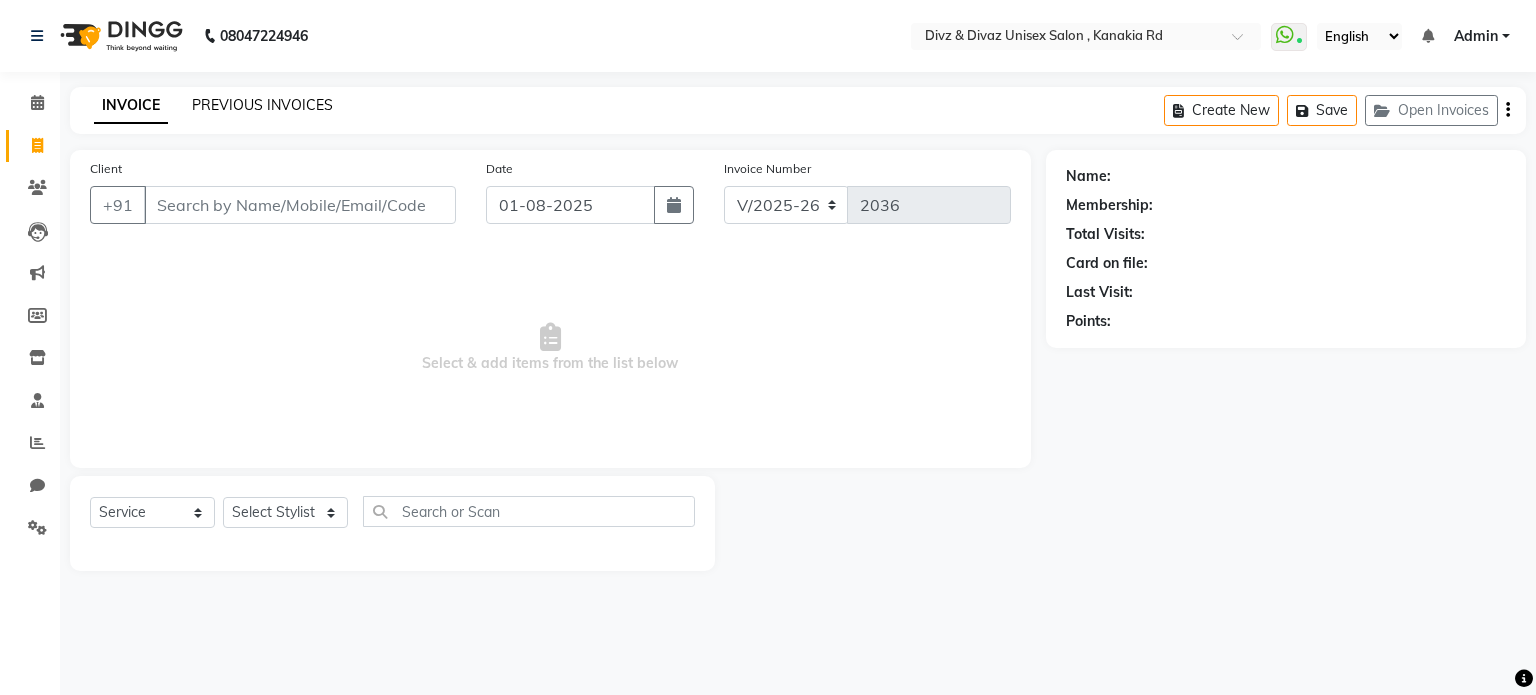 click on "PREVIOUS INVOICES" 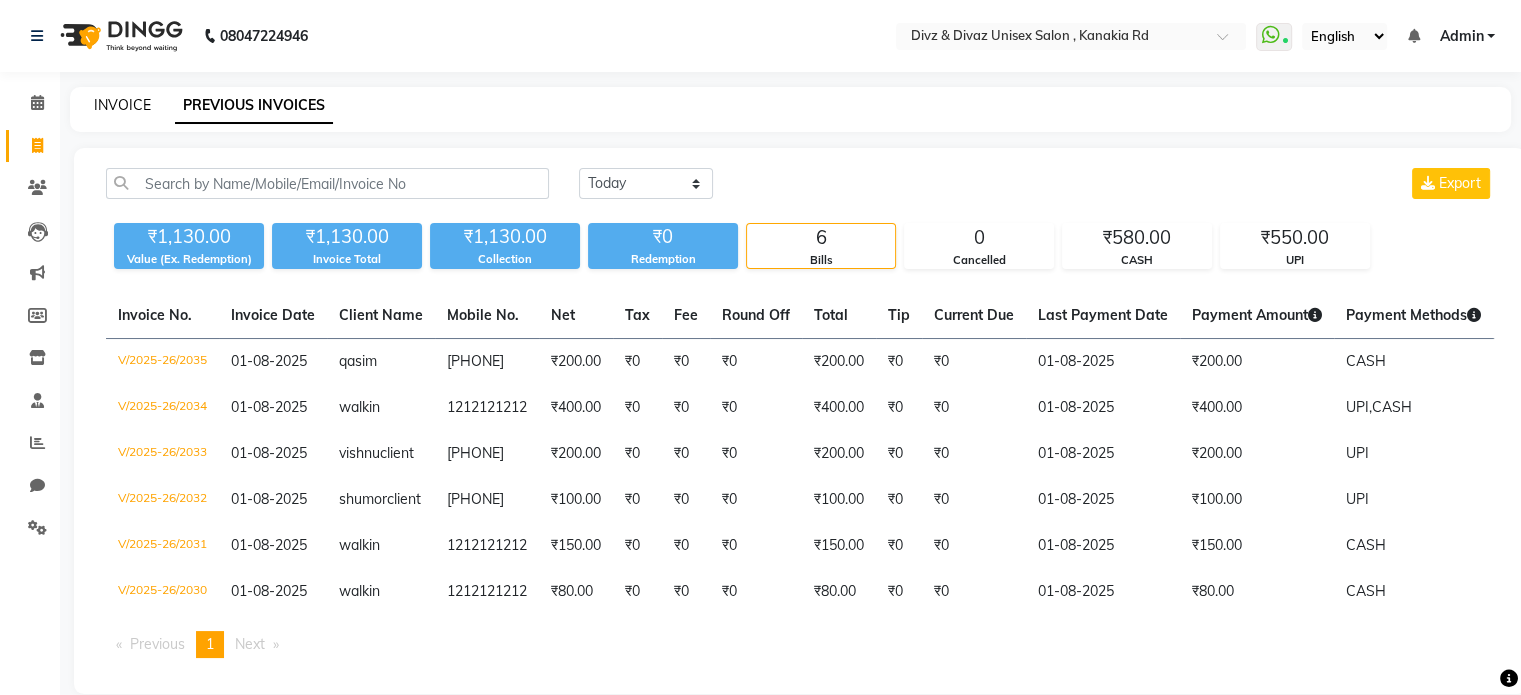 click on "INVOICE" 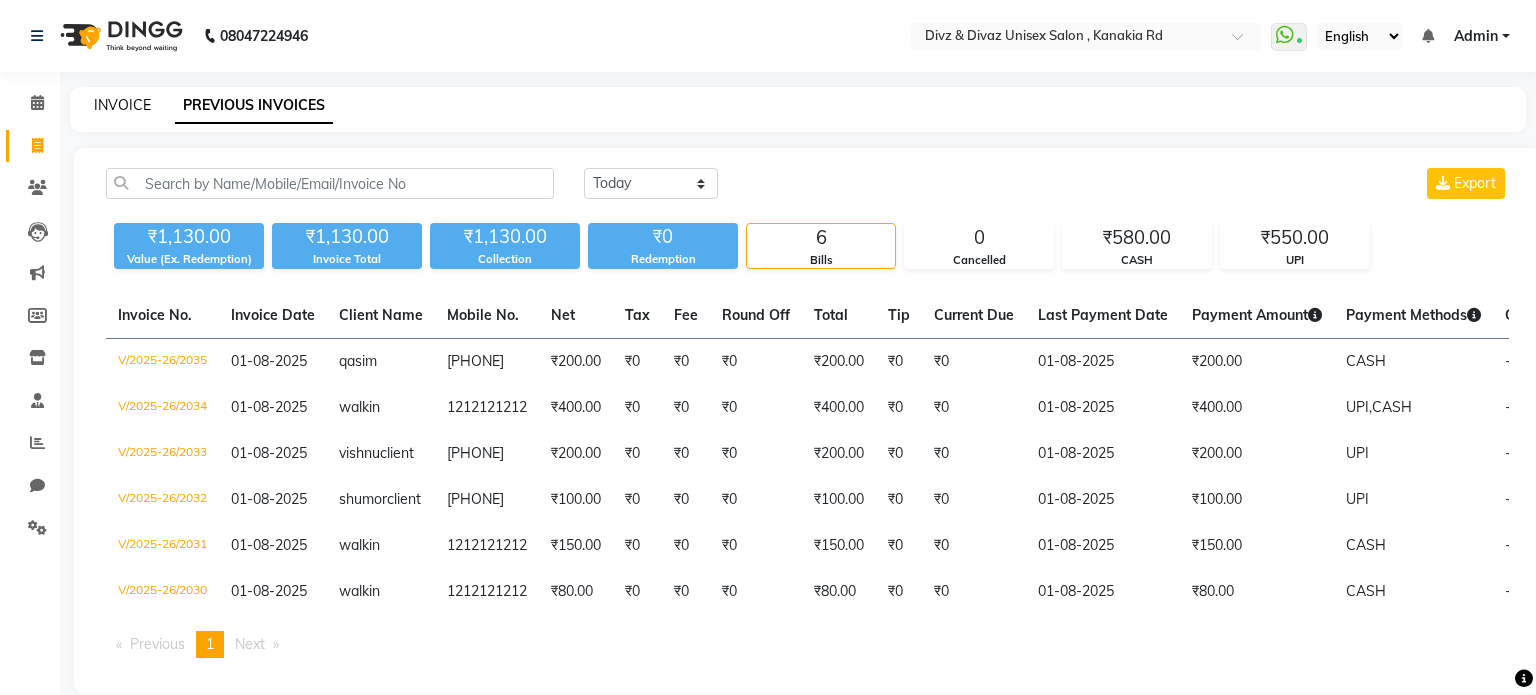 select on "7588" 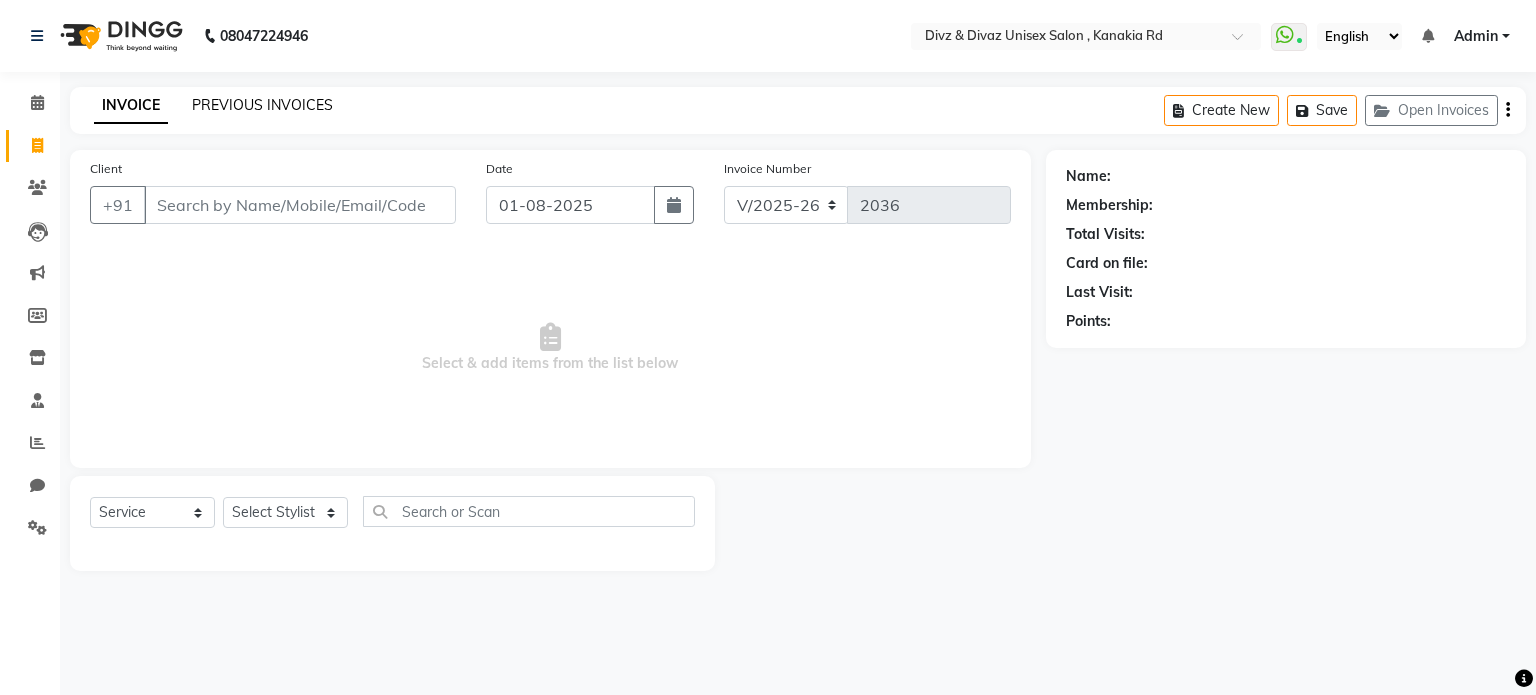 click on "PREVIOUS INVOICES" 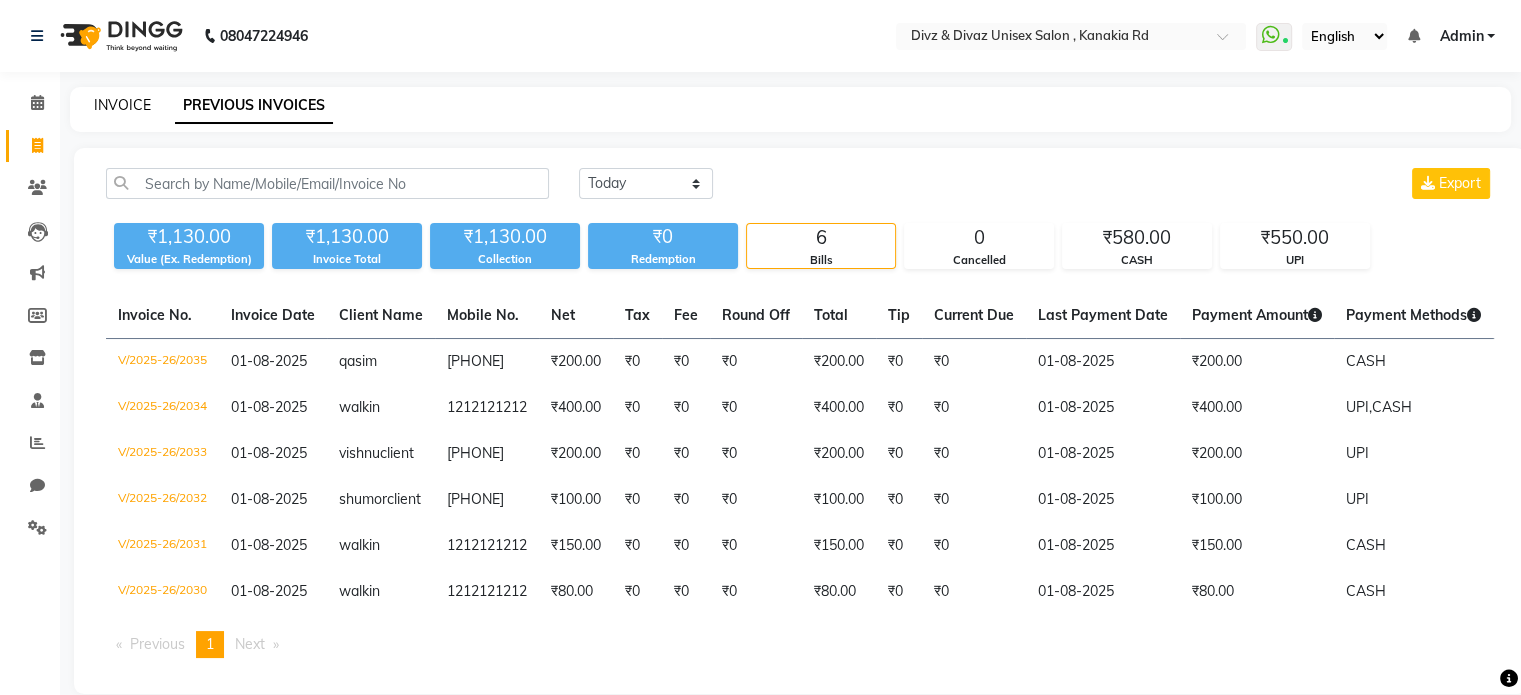 click on "INVOICE" 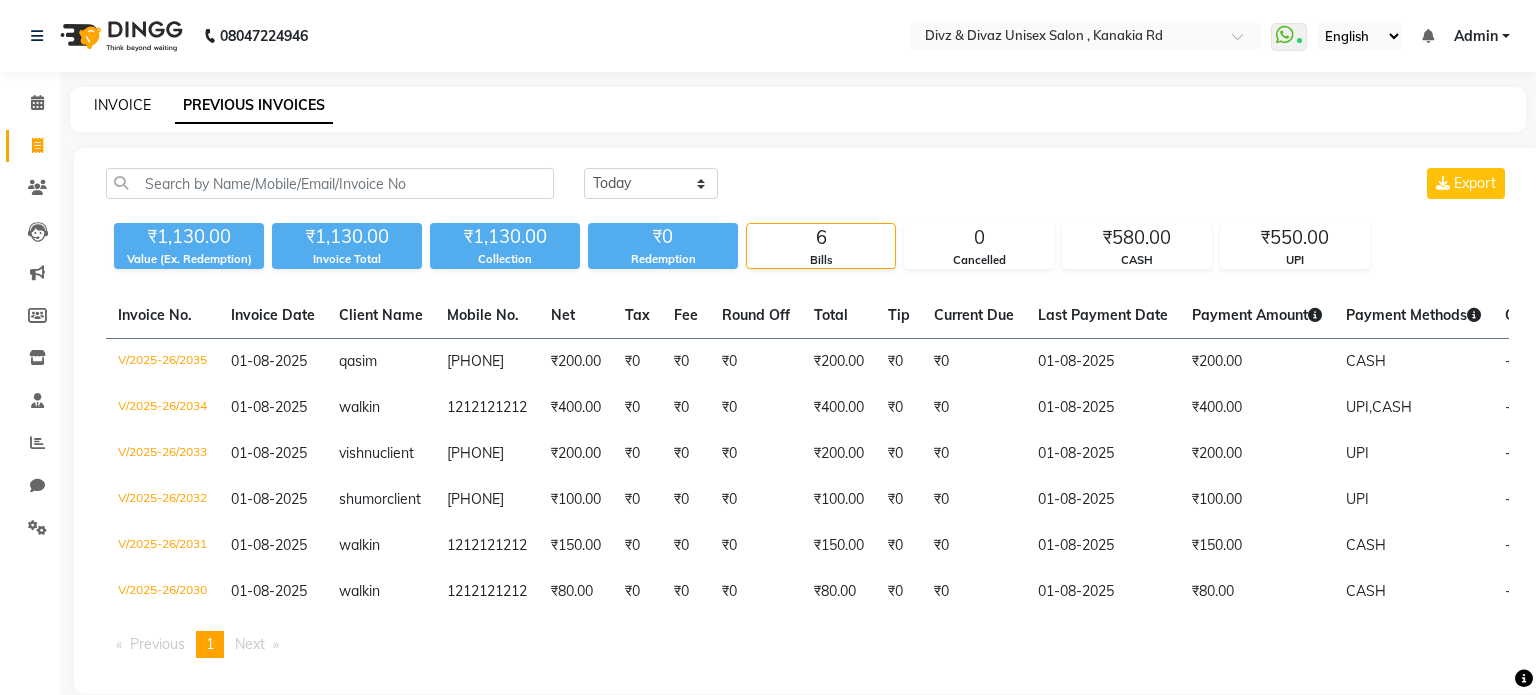 select on "service" 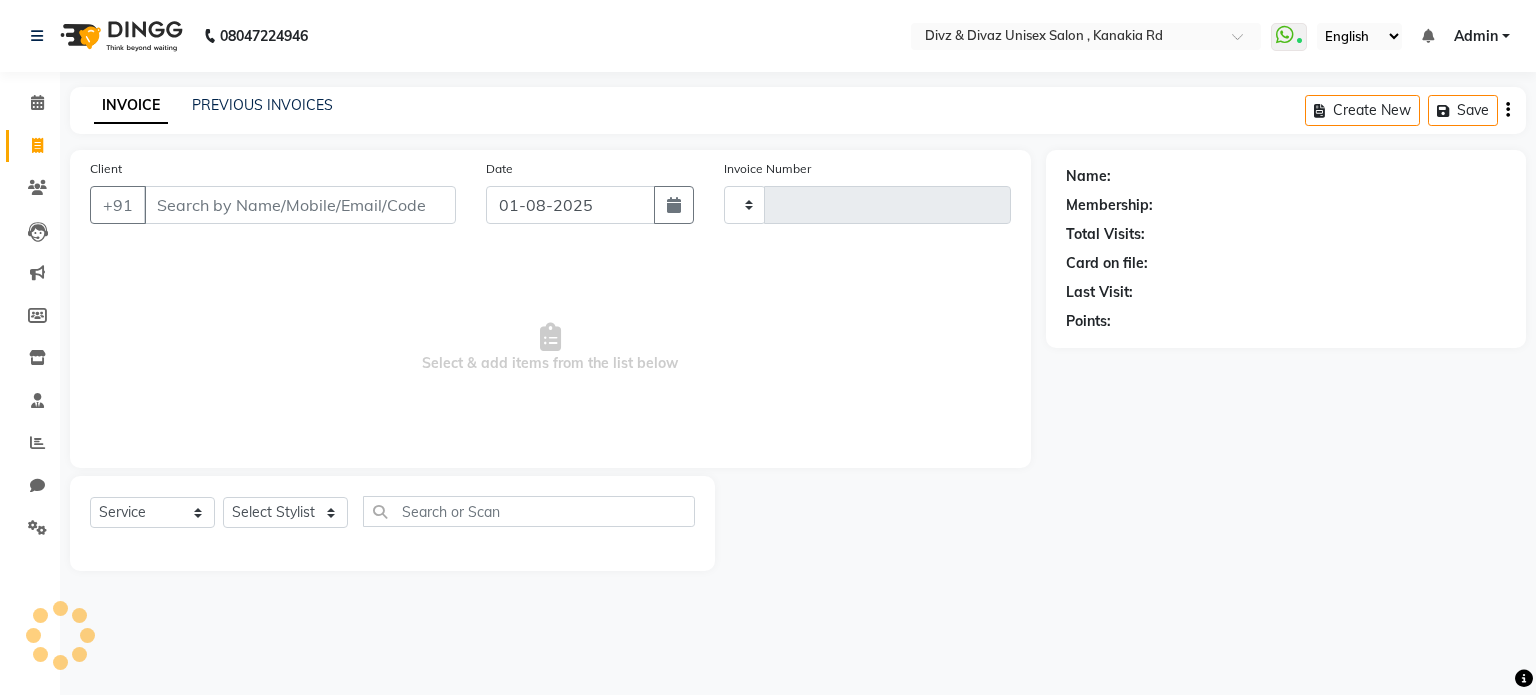 type on "2036" 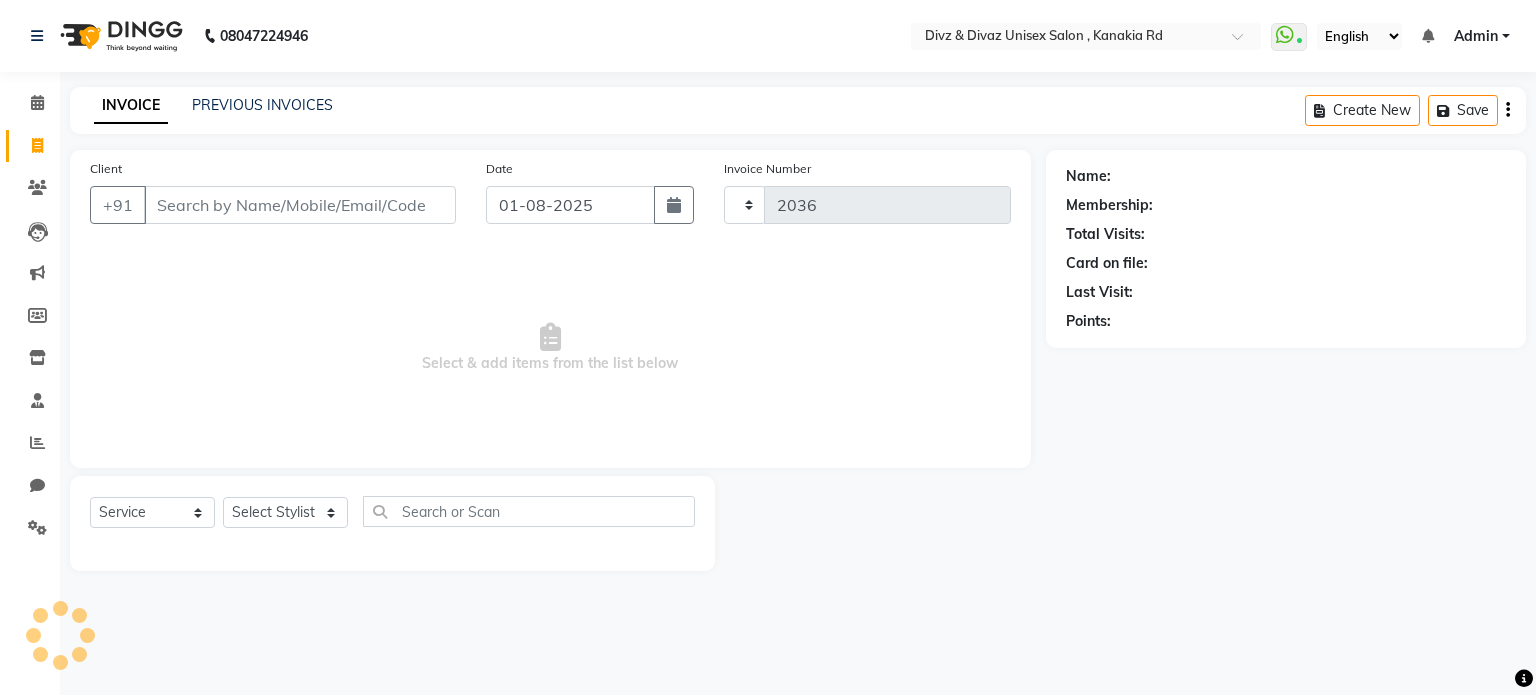 select on "7588" 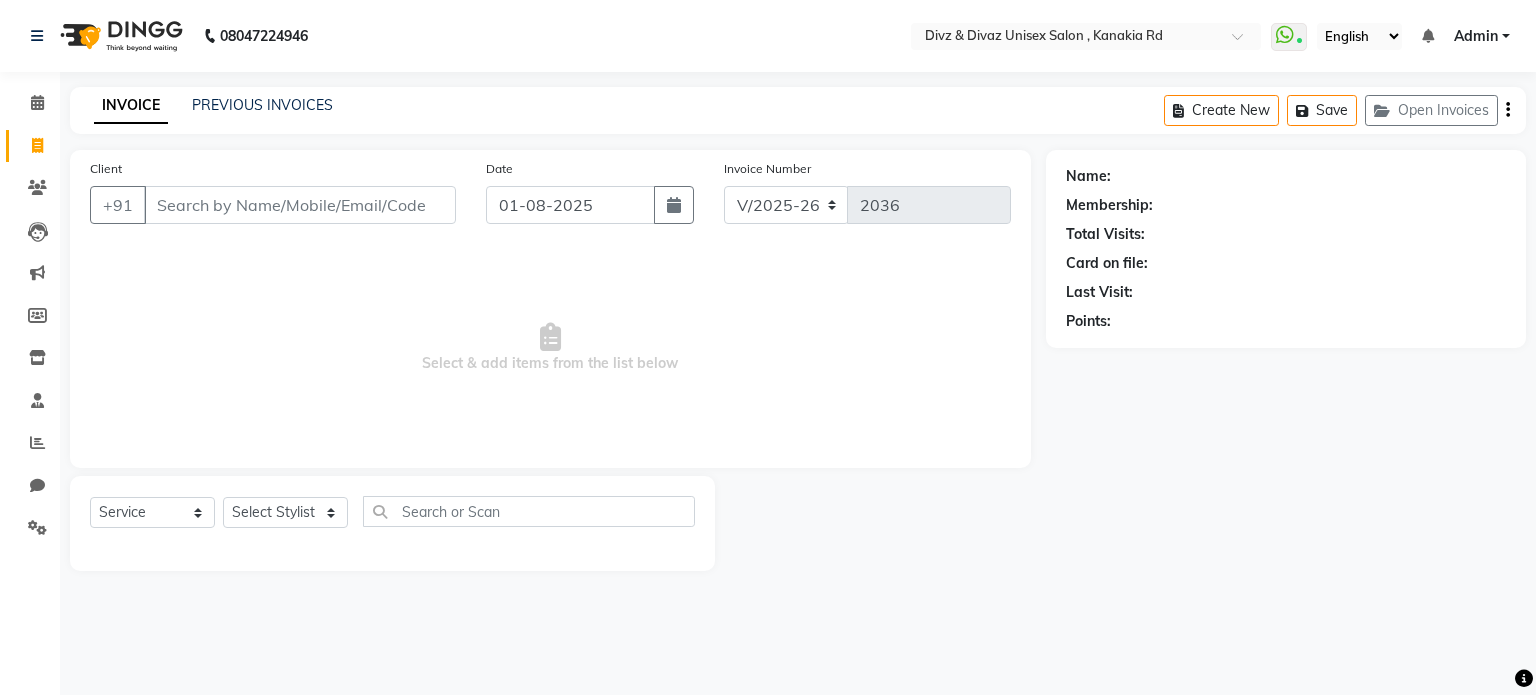 click on "Client" at bounding box center [300, 205] 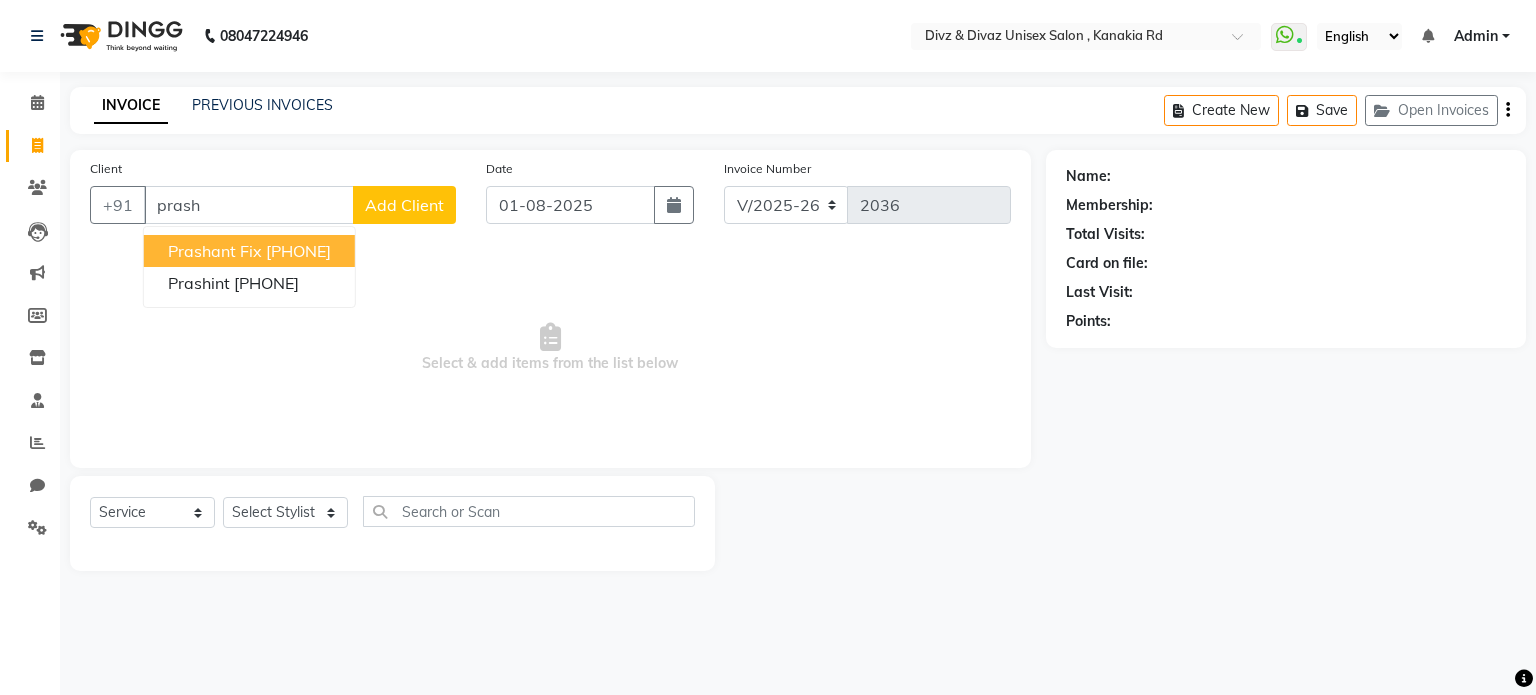click on "[PHONE]" at bounding box center [298, 251] 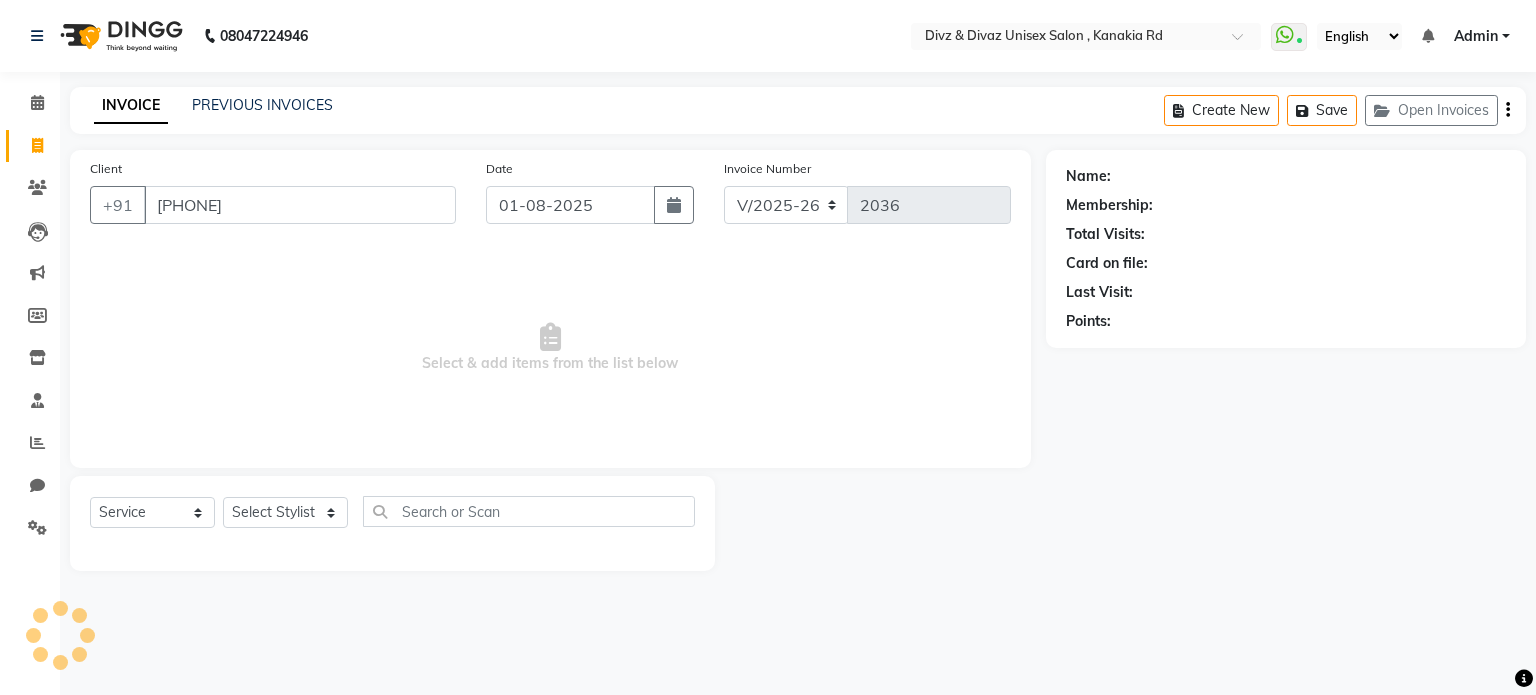 type on "[PHONE]" 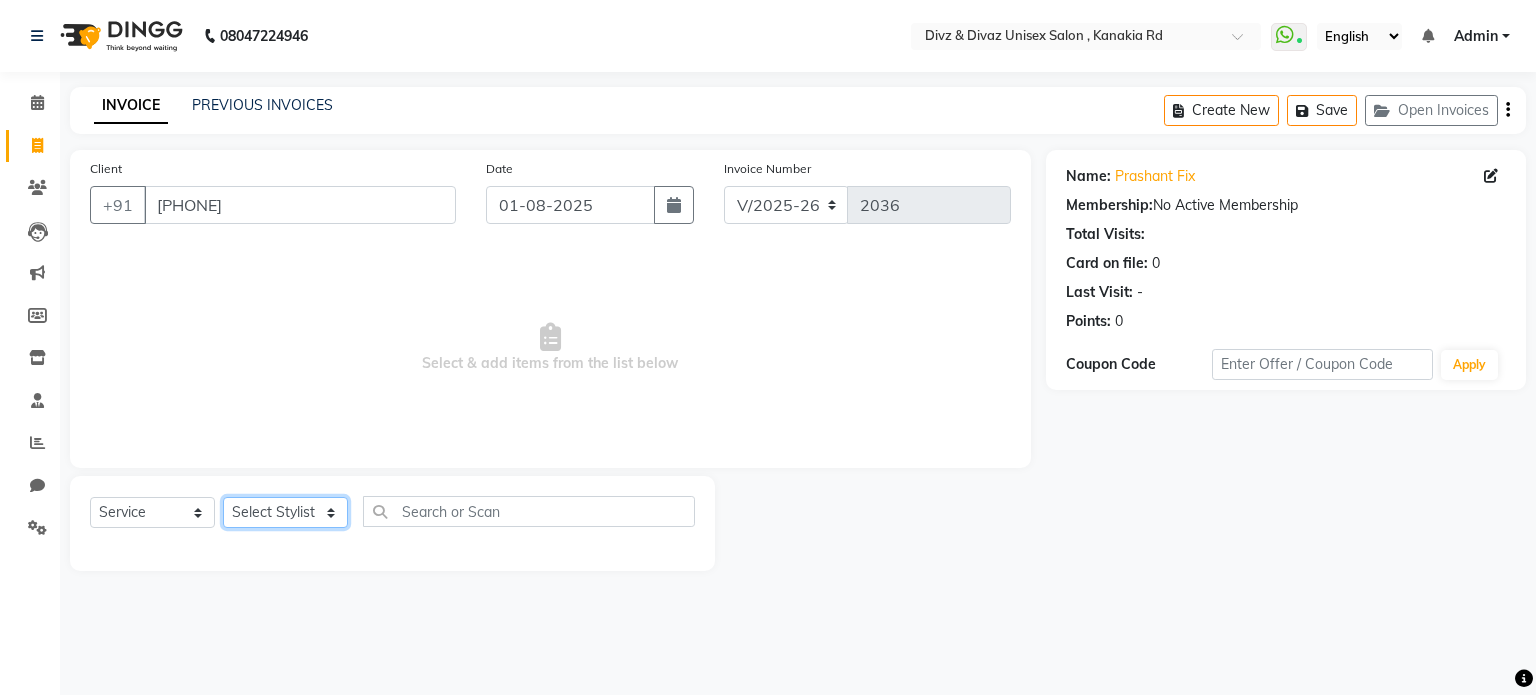 click on "Select Stylist Divyanshu Kailash  Nisha Prem ravina shabeer" 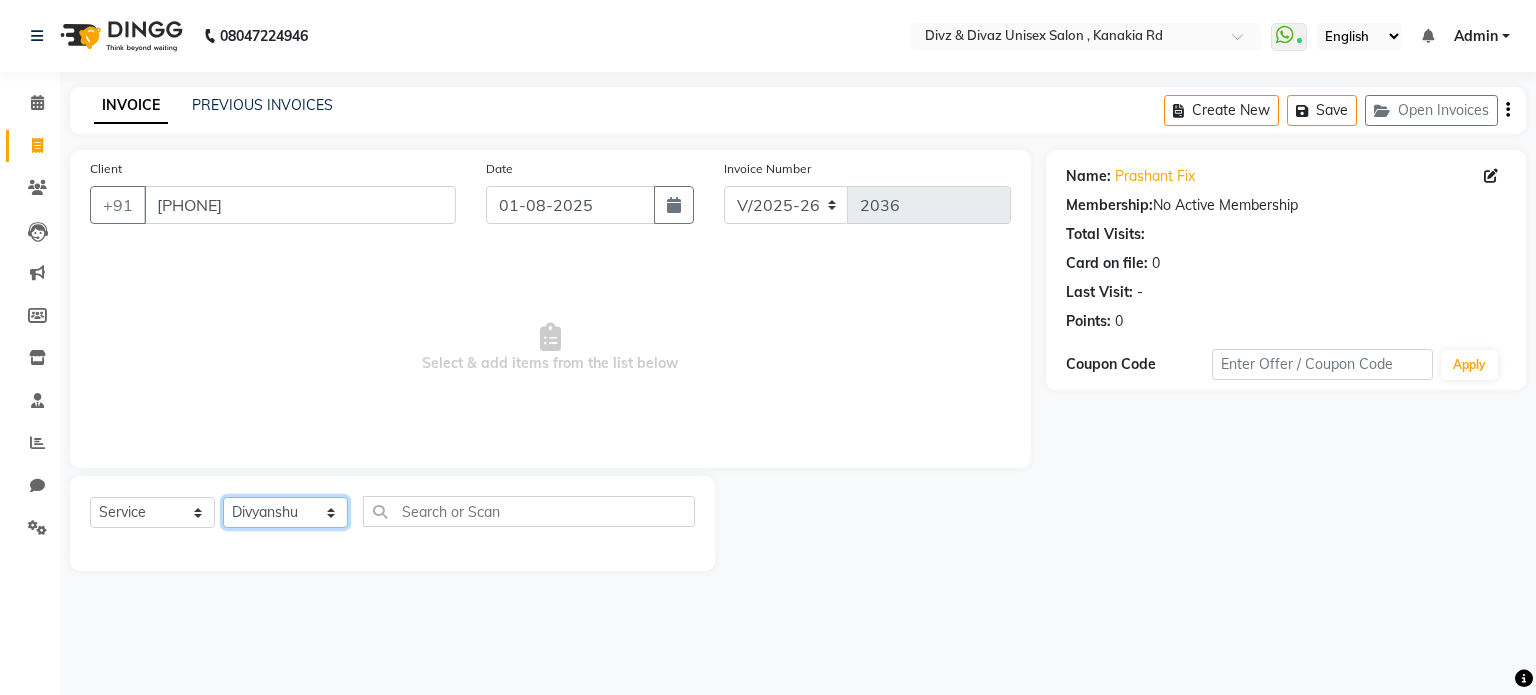 click on "Select Stylist Divyanshu Kailash  Nisha Prem ravina shabeer" 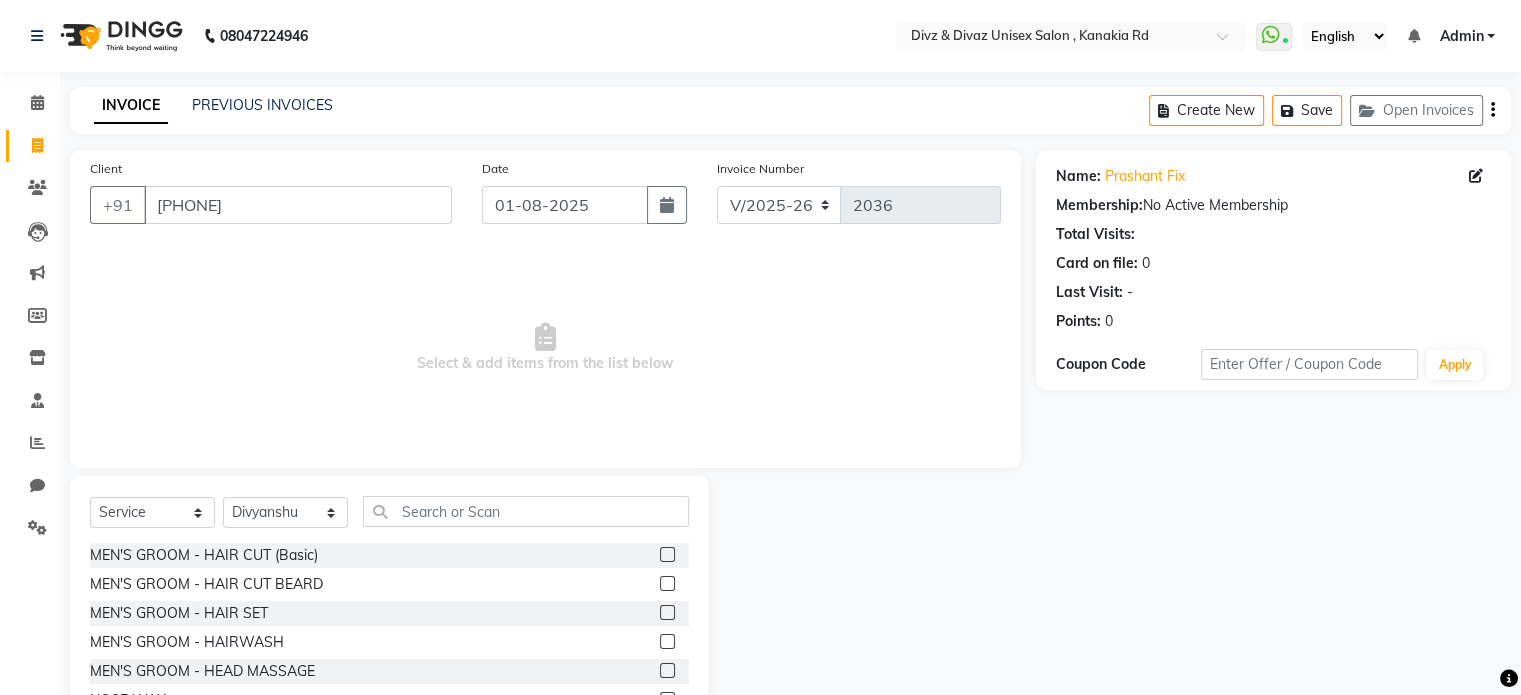 click 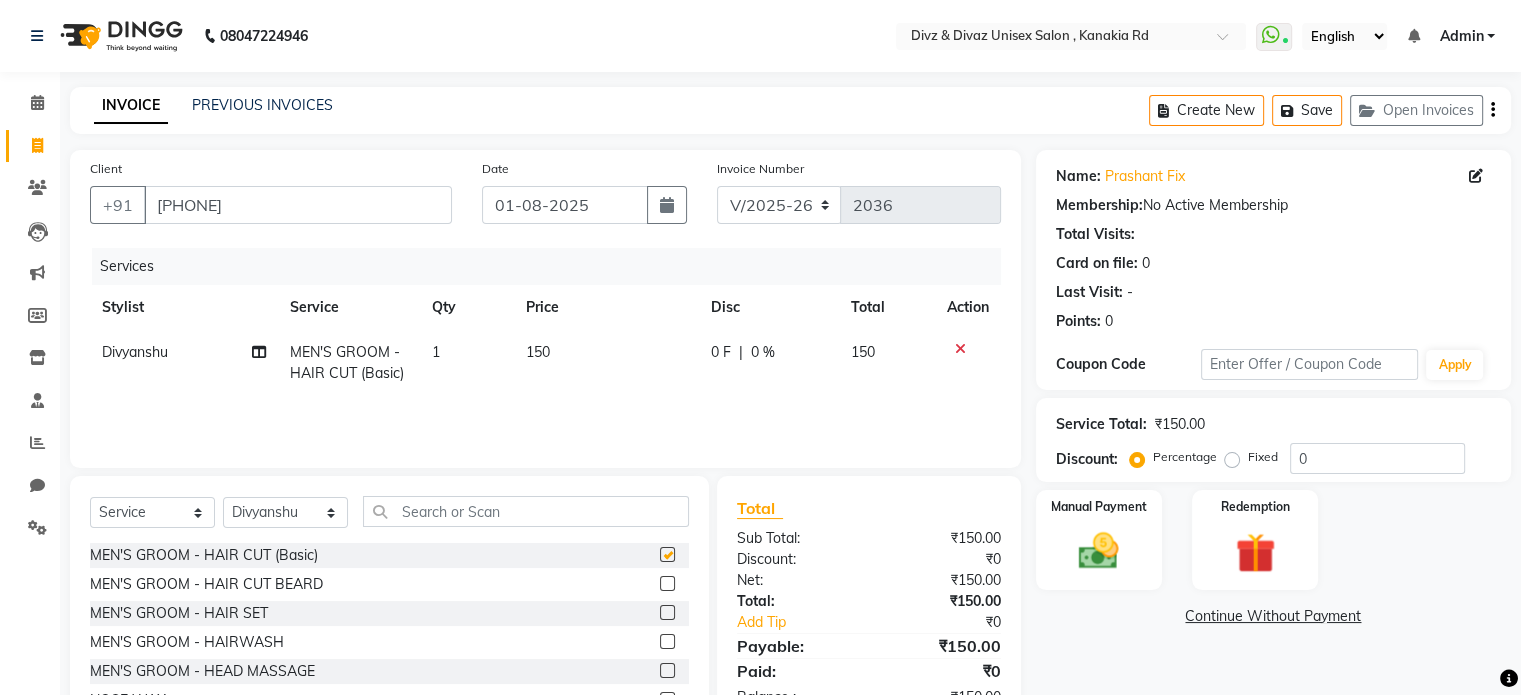 checkbox on "false" 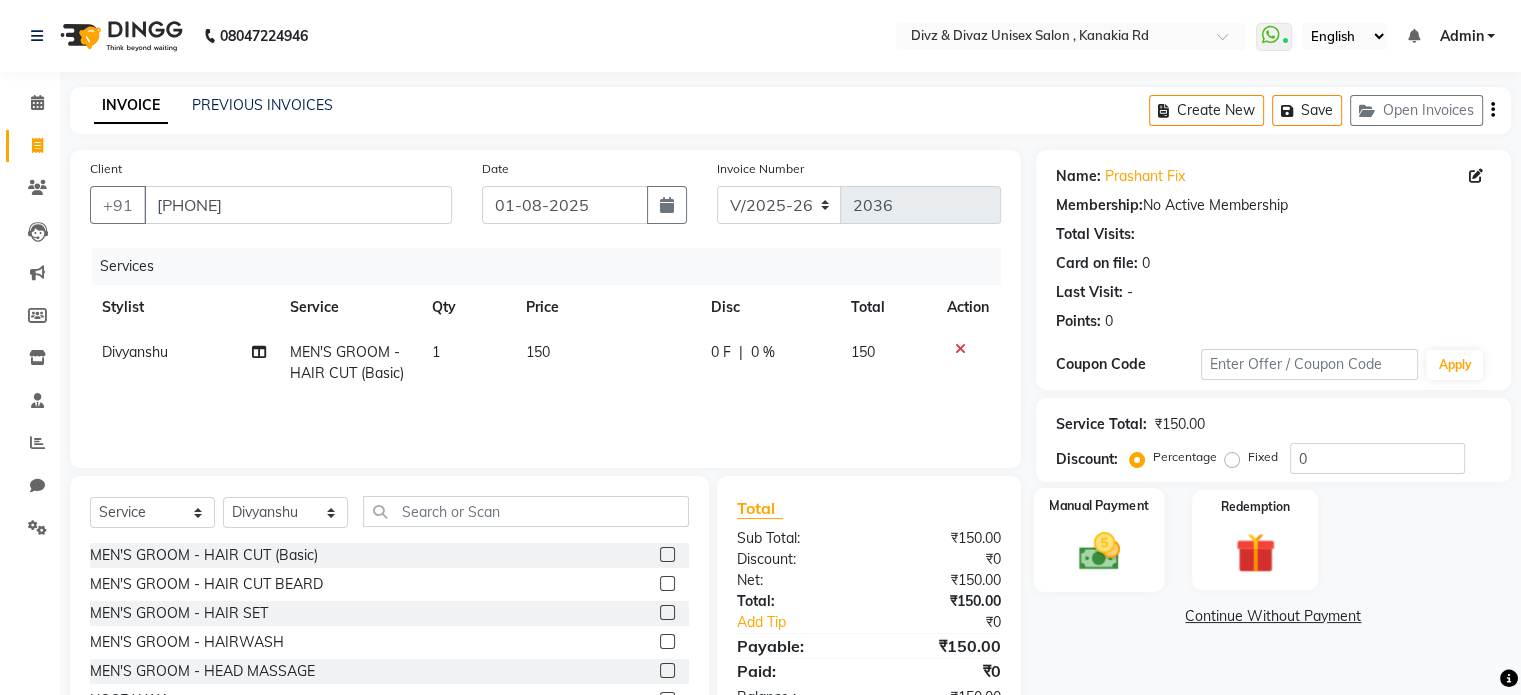 click 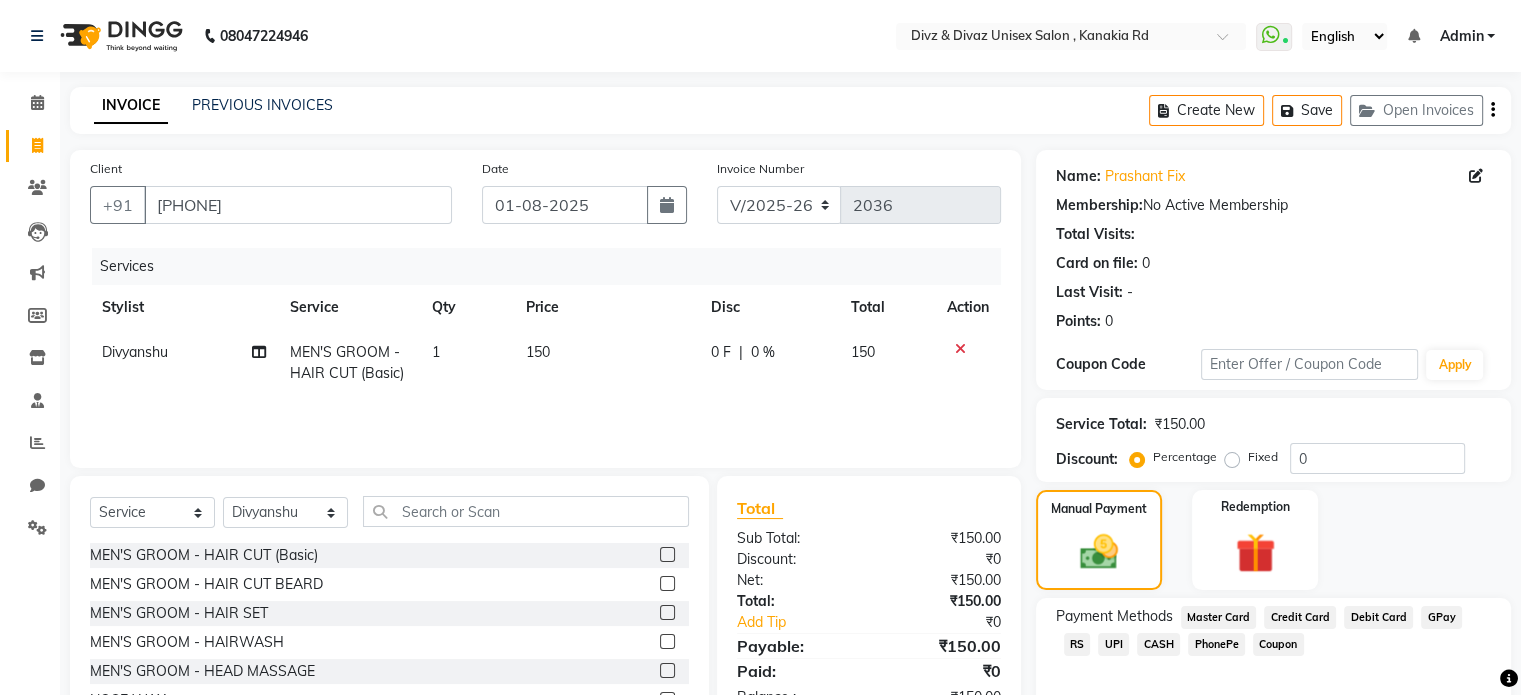 click on "CASH" 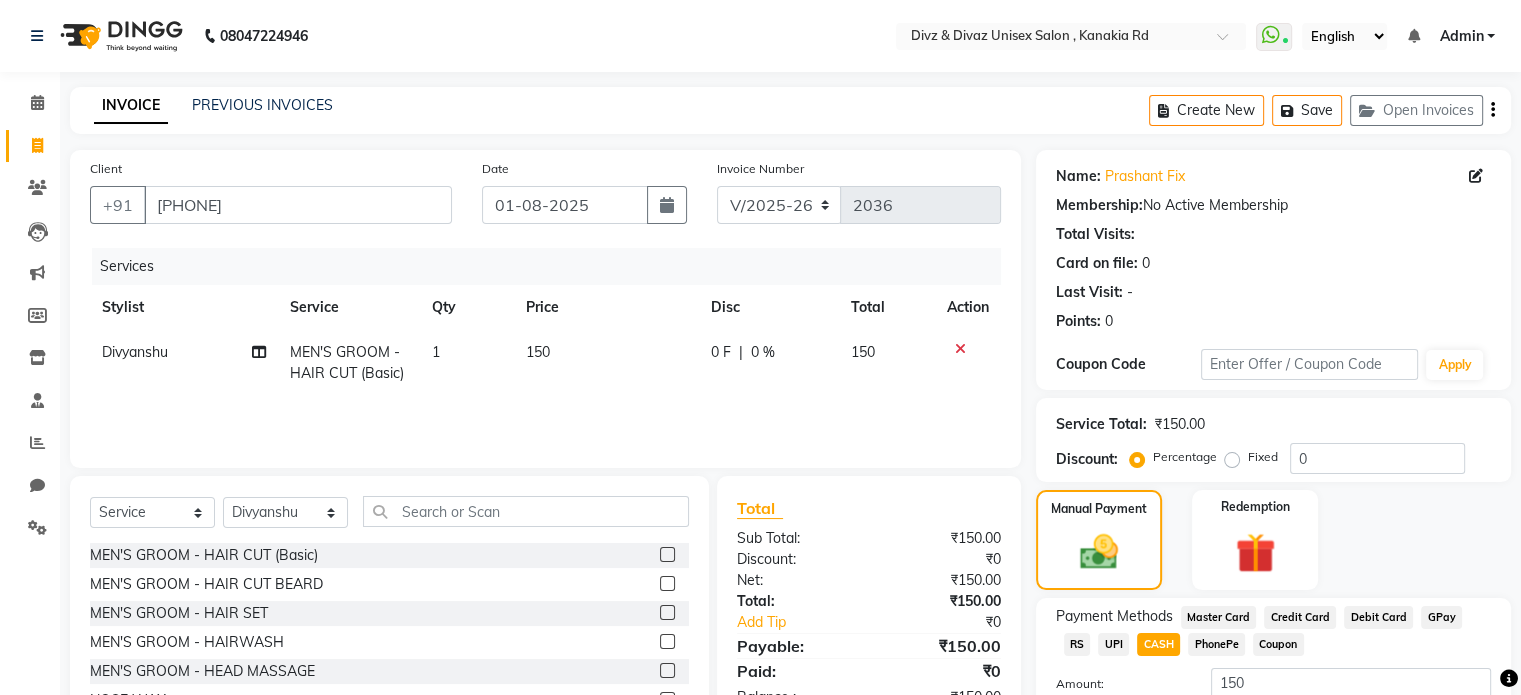 scroll, scrollTop: 152, scrollLeft: 0, axis: vertical 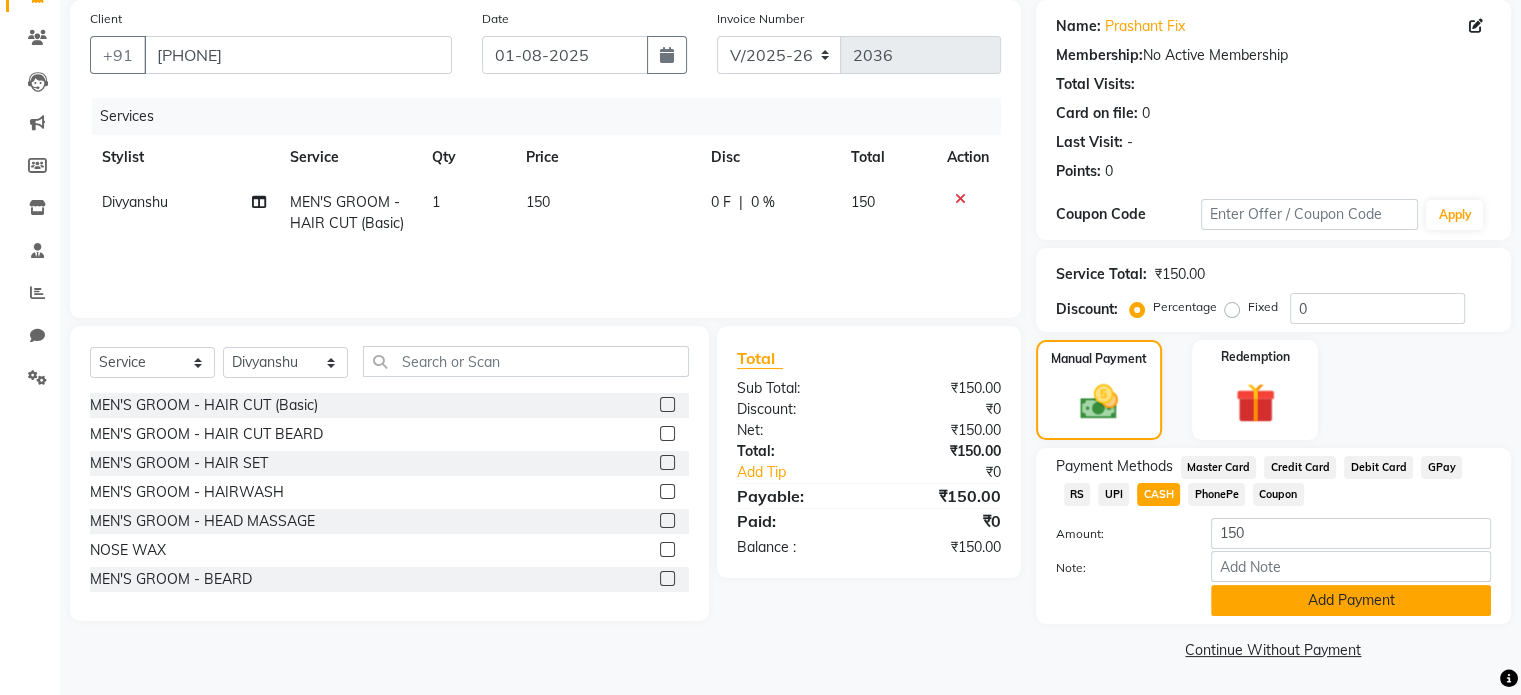 click on "Add Payment" 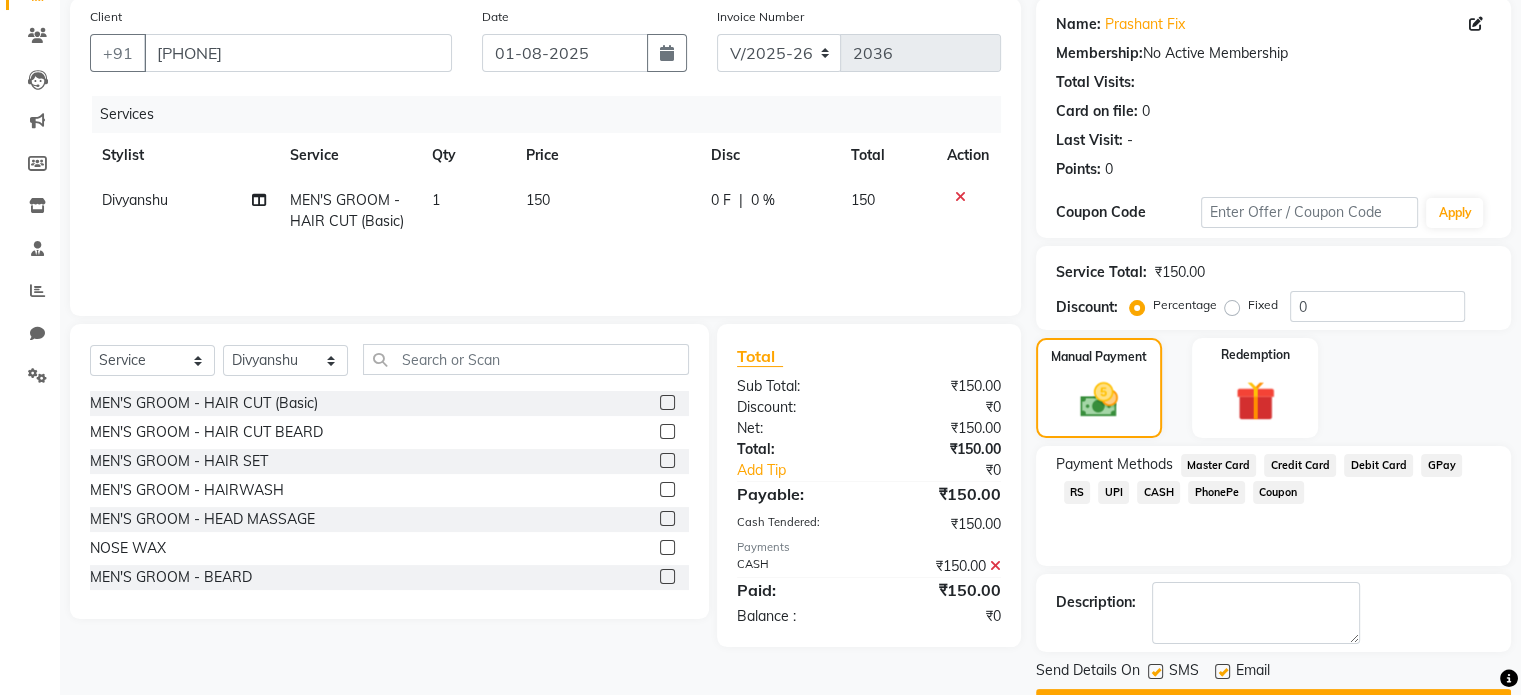 scroll, scrollTop: 205, scrollLeft: 0, axis: vertical 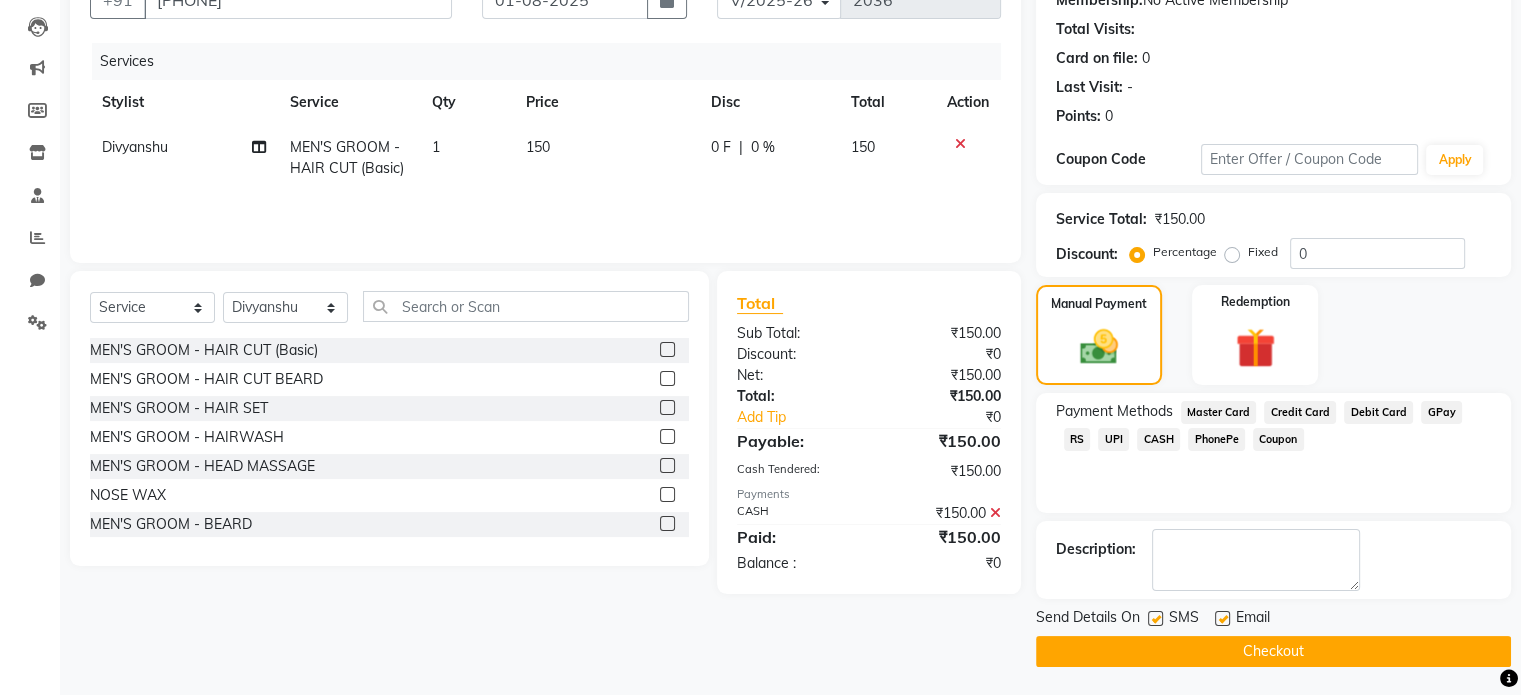 click on "Checkout" 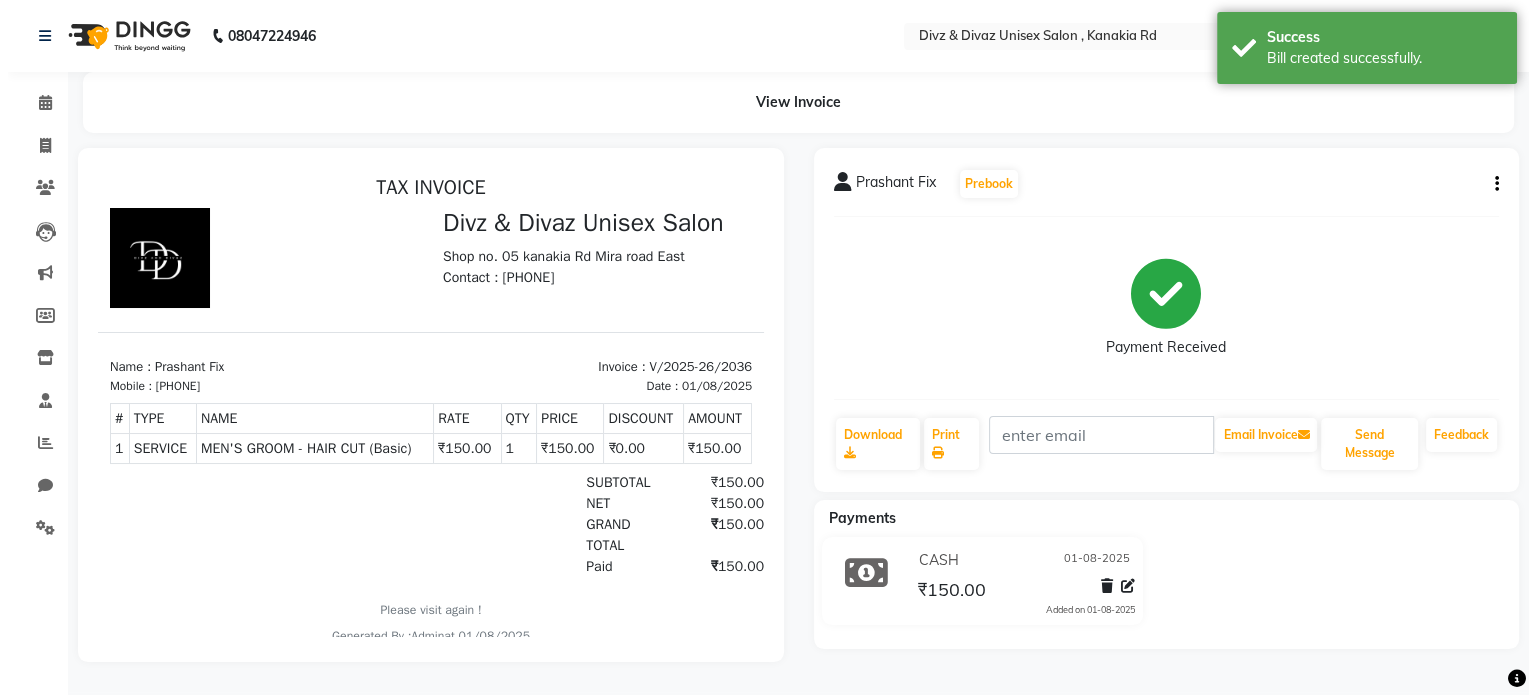 scroll, scrollTop: 0, scrollLeft: 0, axis: both 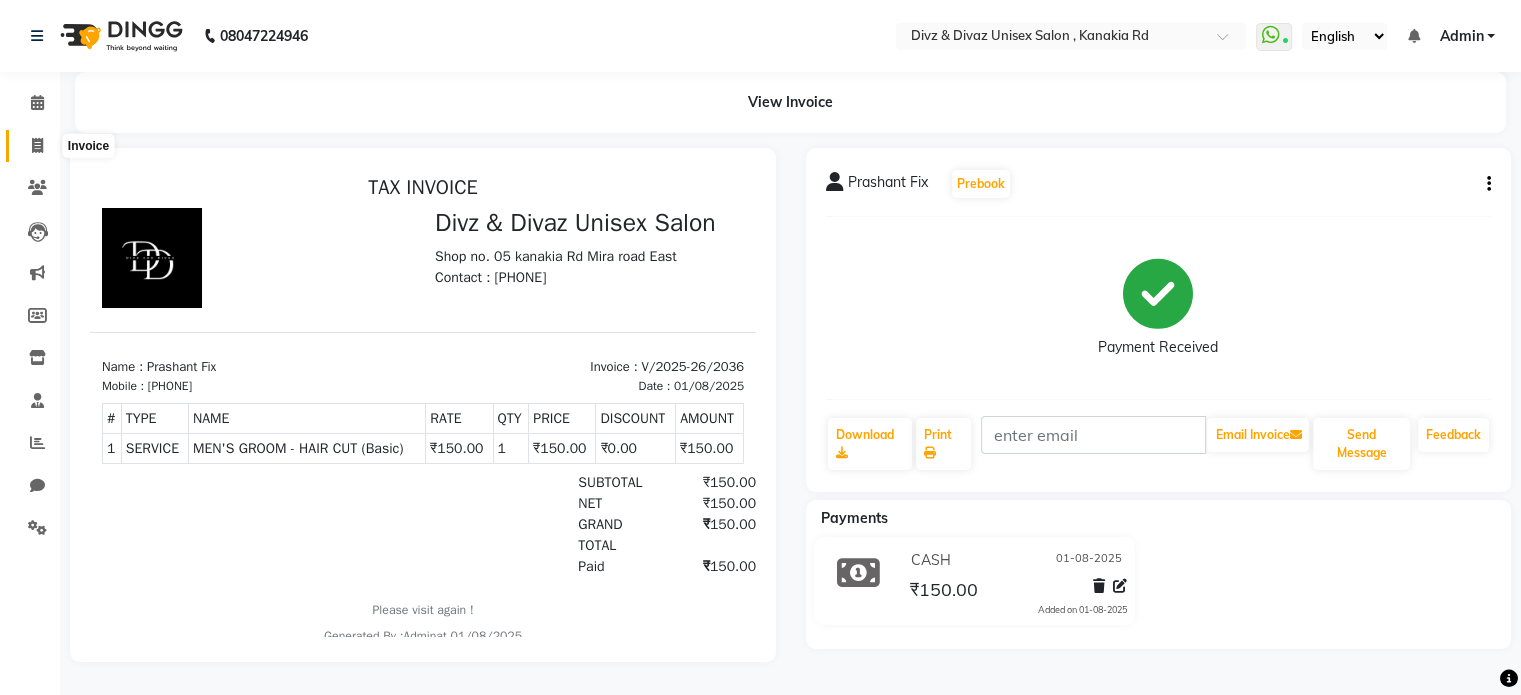 click 